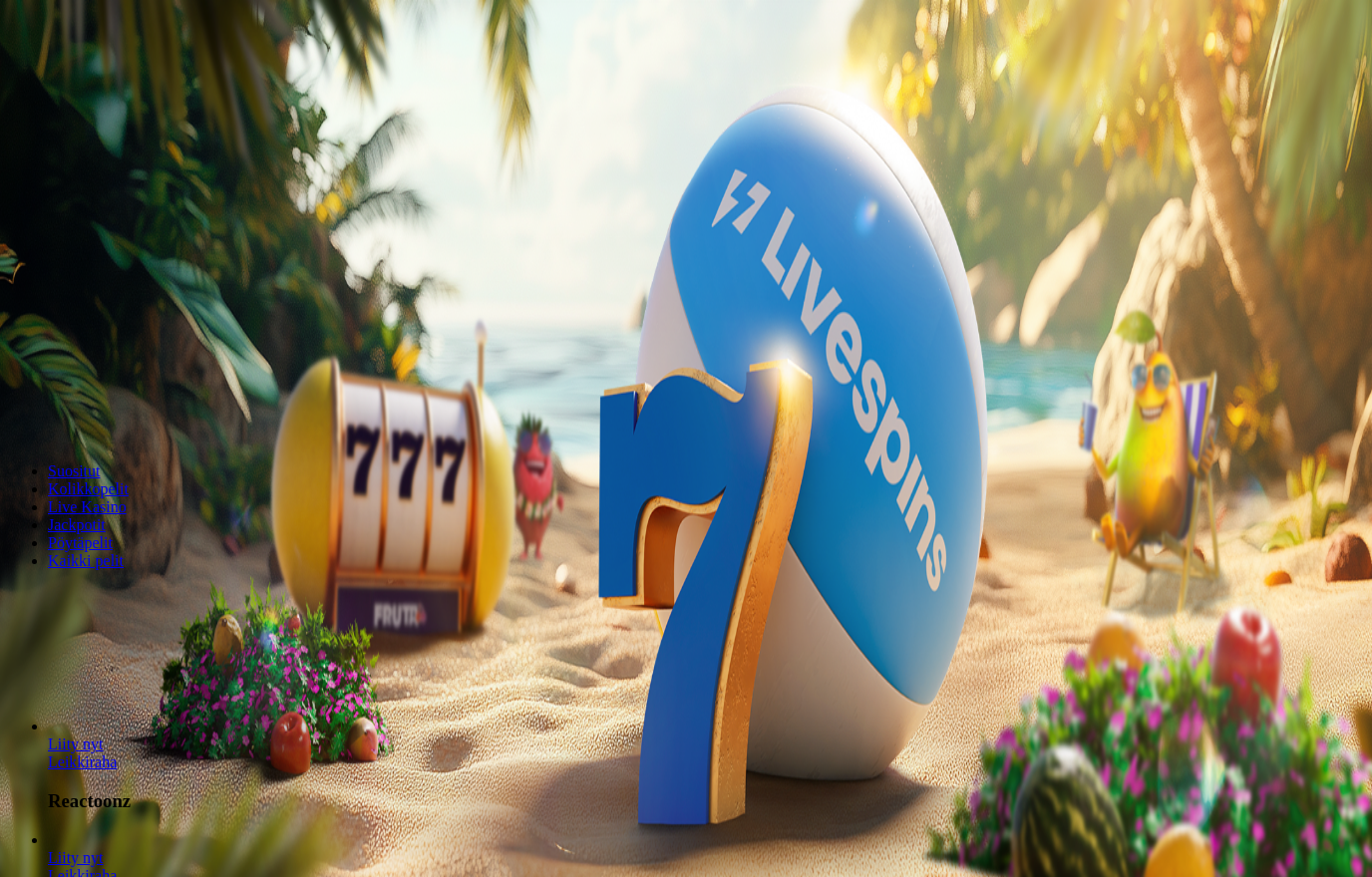 scroll, scrollTop: 0, scrollLeft: 0, axis: both 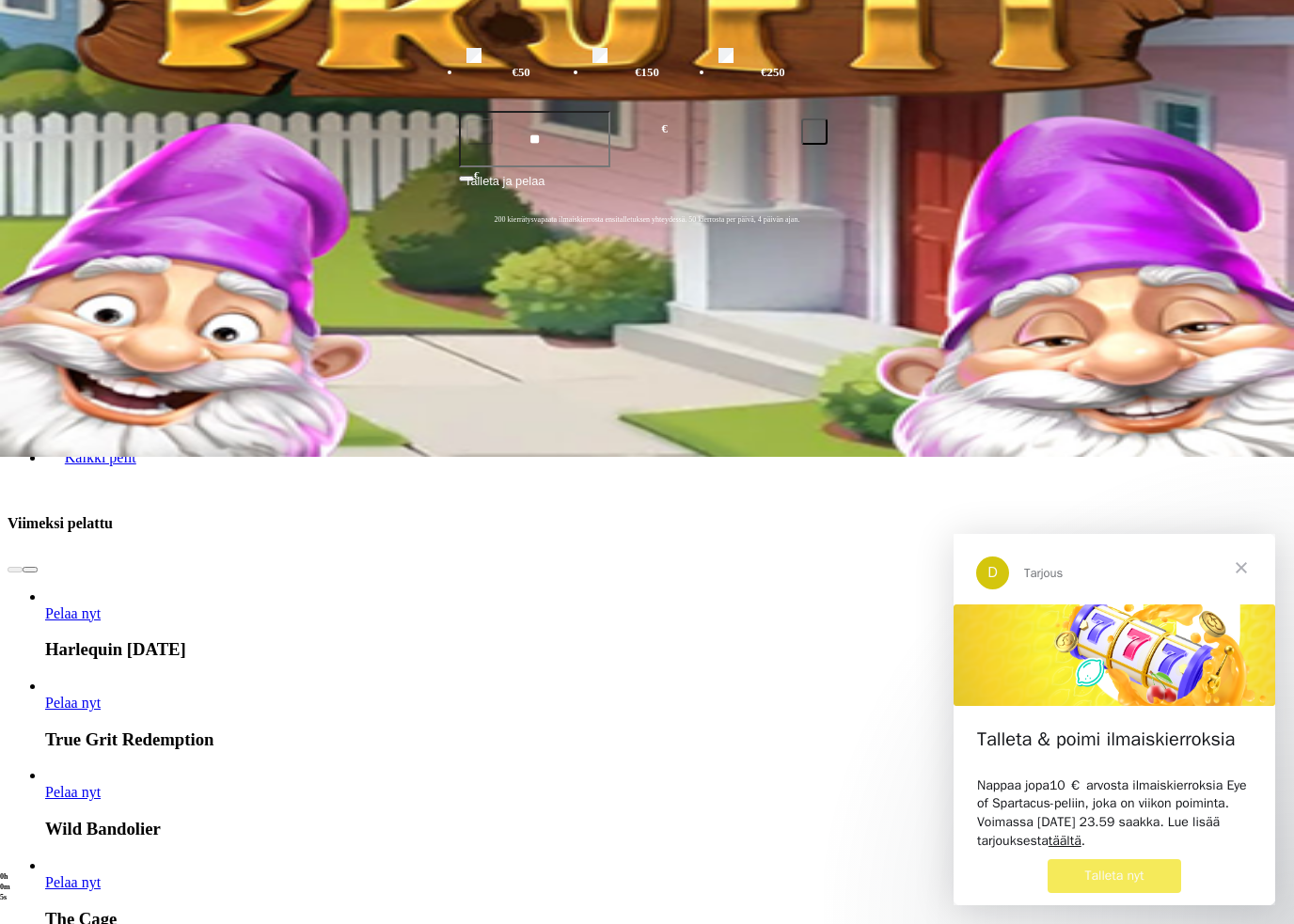 click at bounding box center [1241, 568] 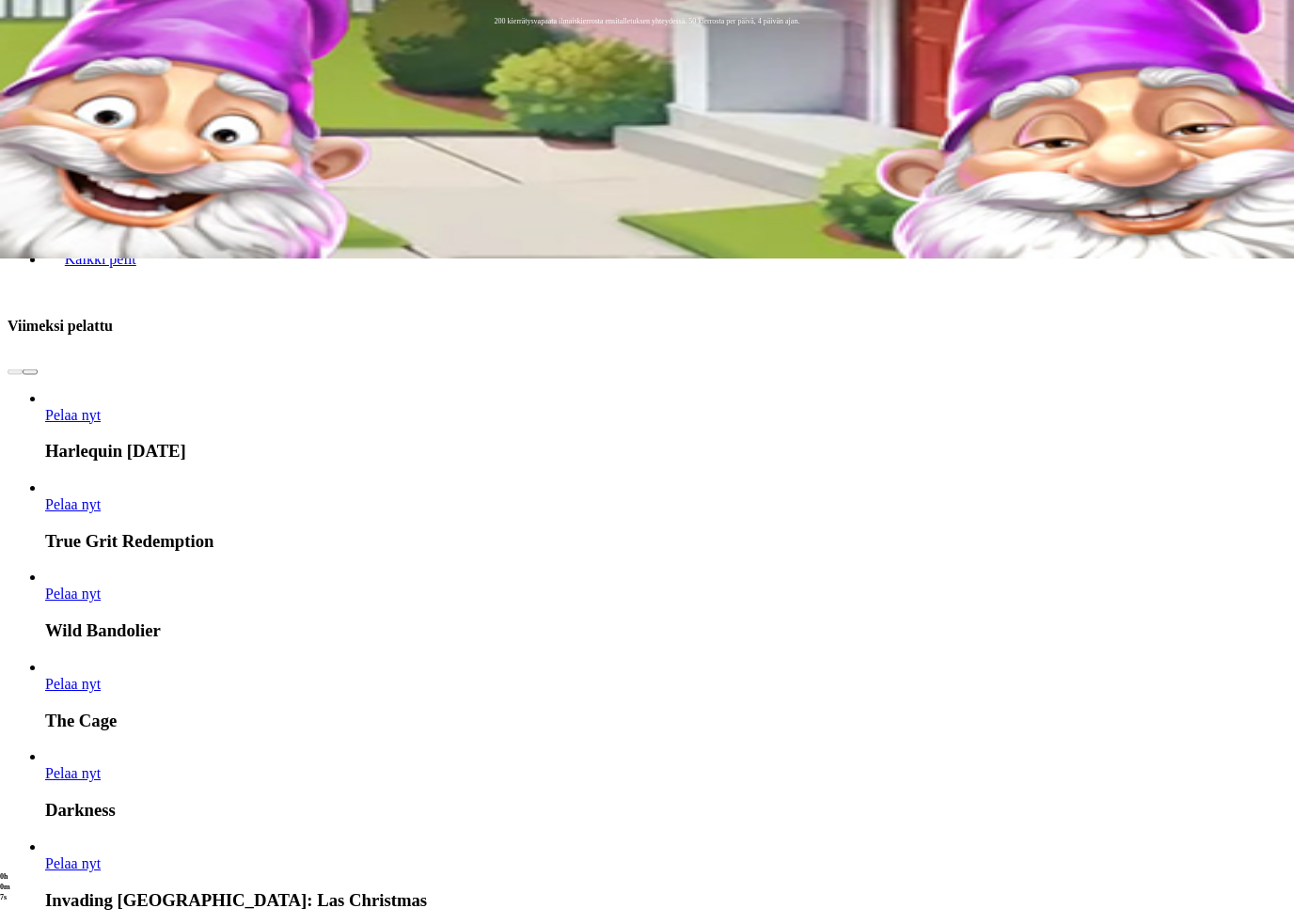 scroll, scrollTop: 666, scrollLeft: 0, axis: vertical 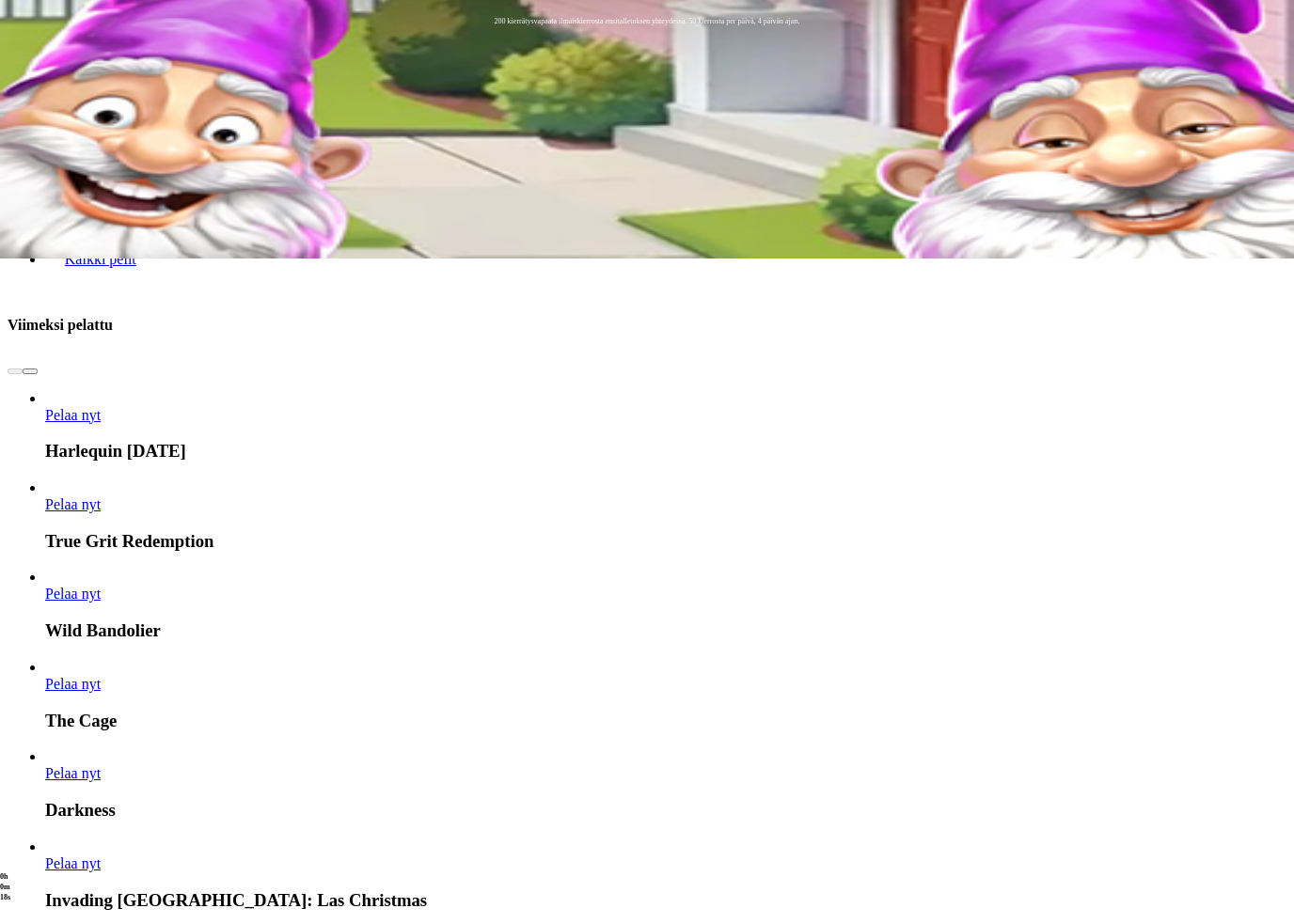 click at bounding box center [-749, 3316] 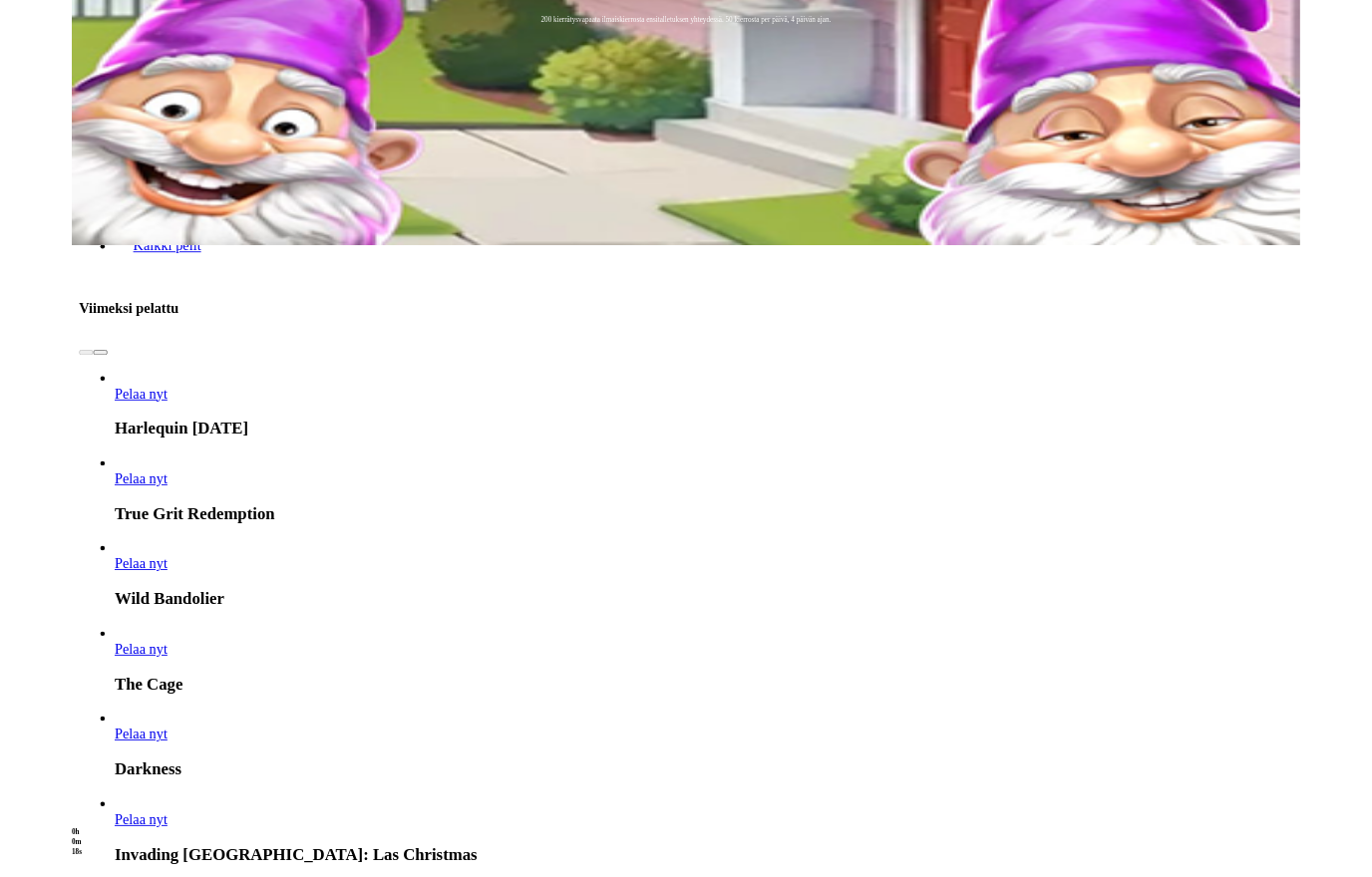 scroll, scrollTop: 0, scrollLeft: 0, axis: both 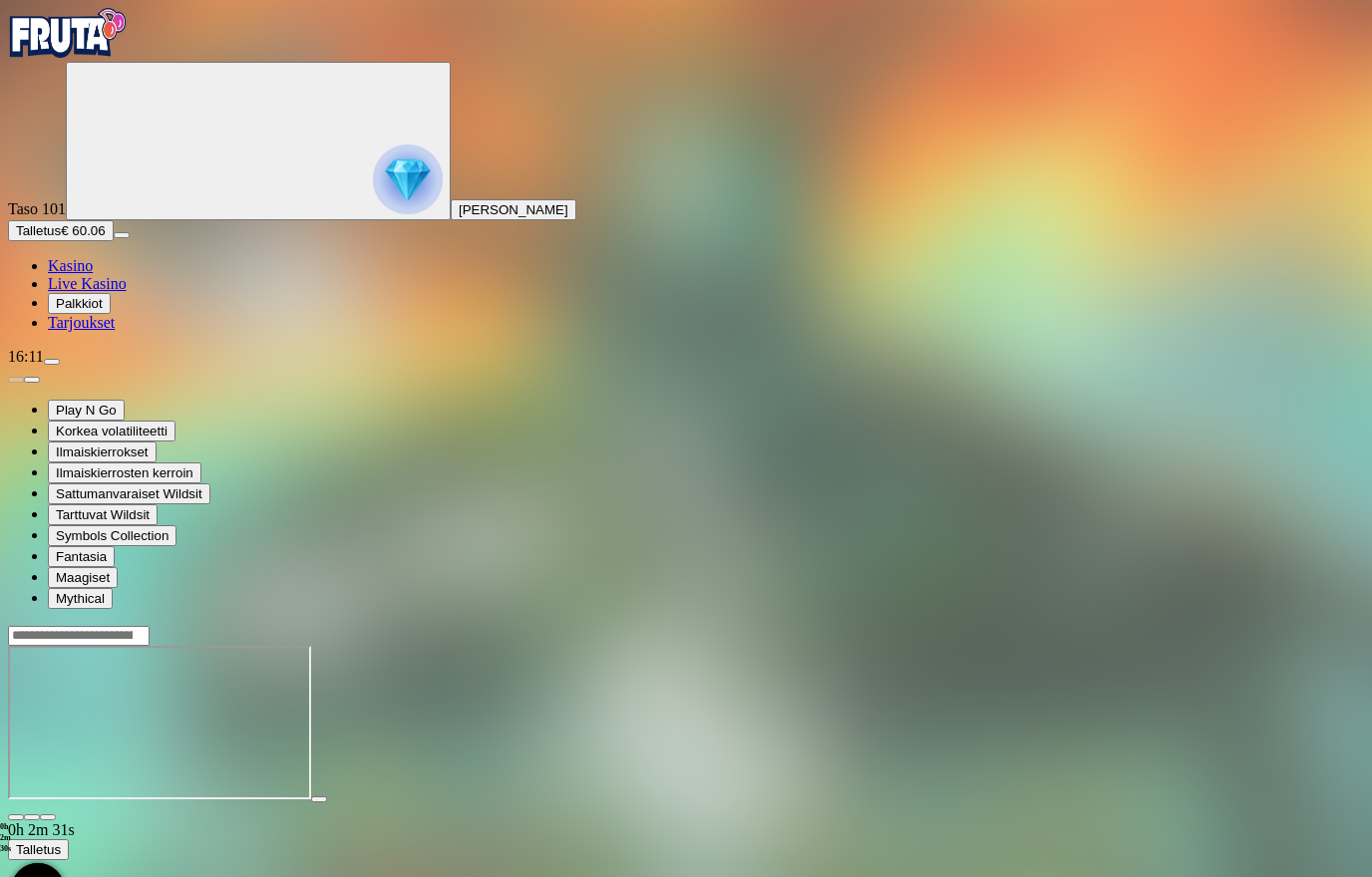 click at bounding box center (16, 817) 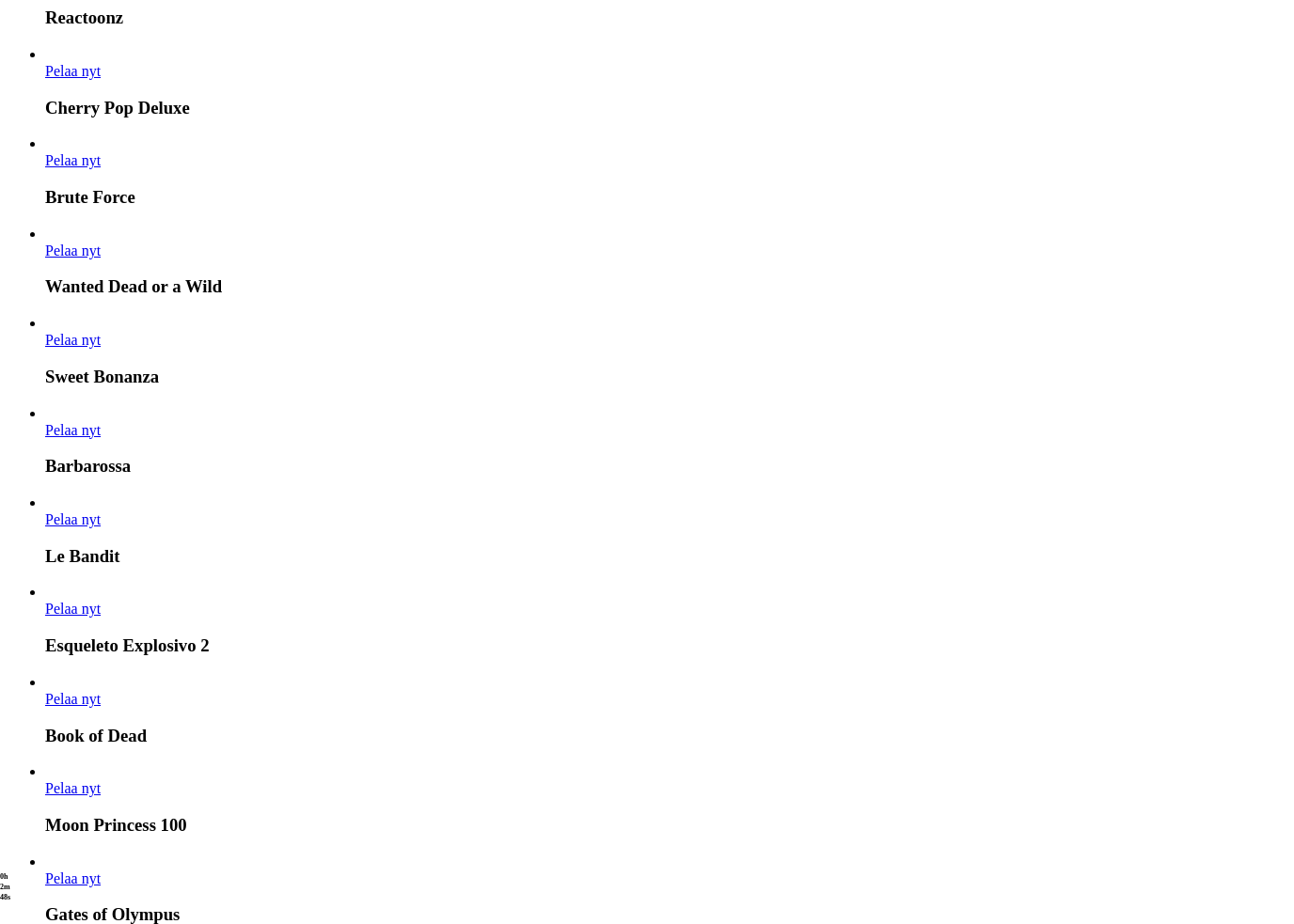 scroll, scrollTop: 2186, scrollLeft: 0, axis: vertical 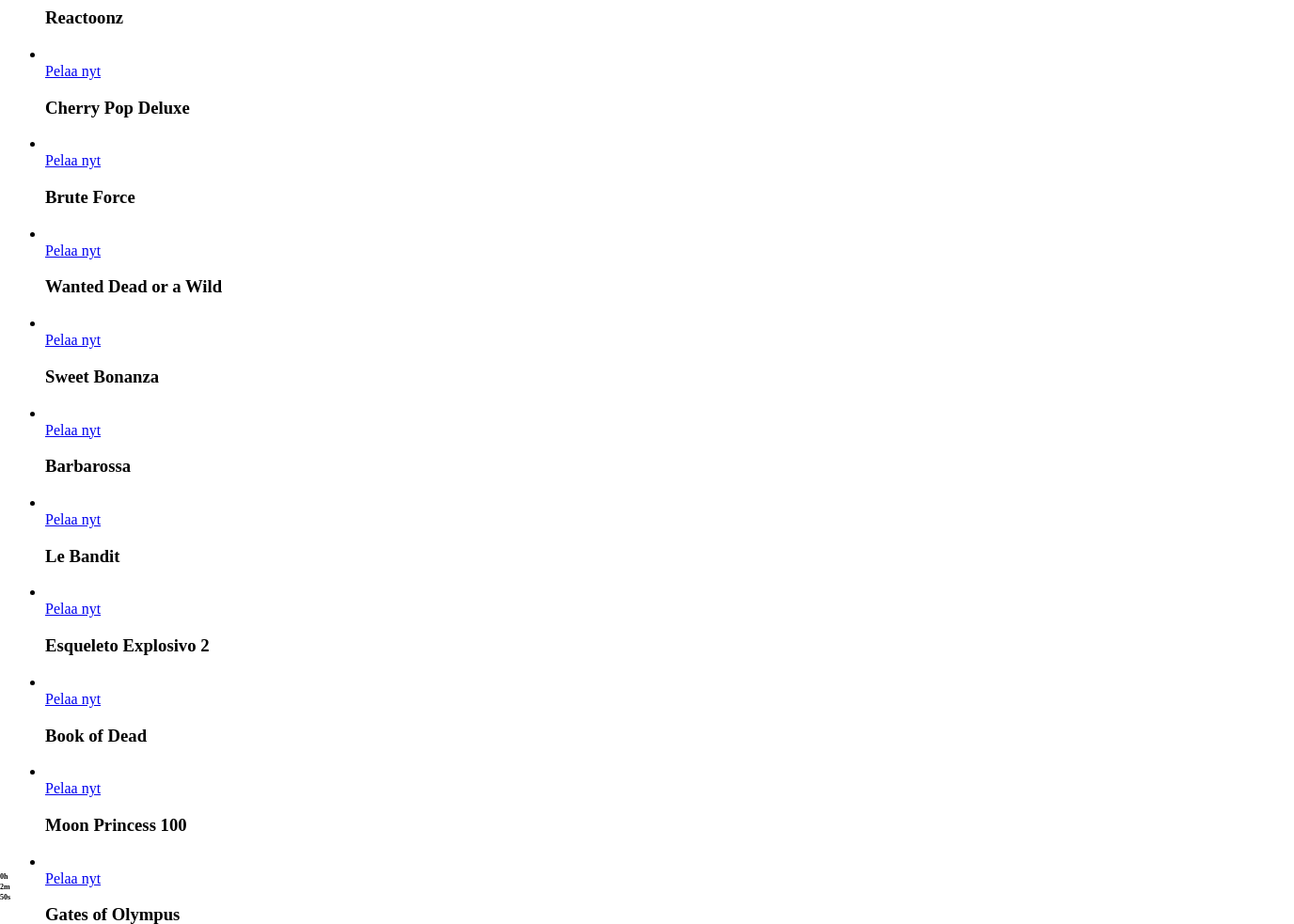 click on "Pelaa nyt" at bounding box center [72, 16273] 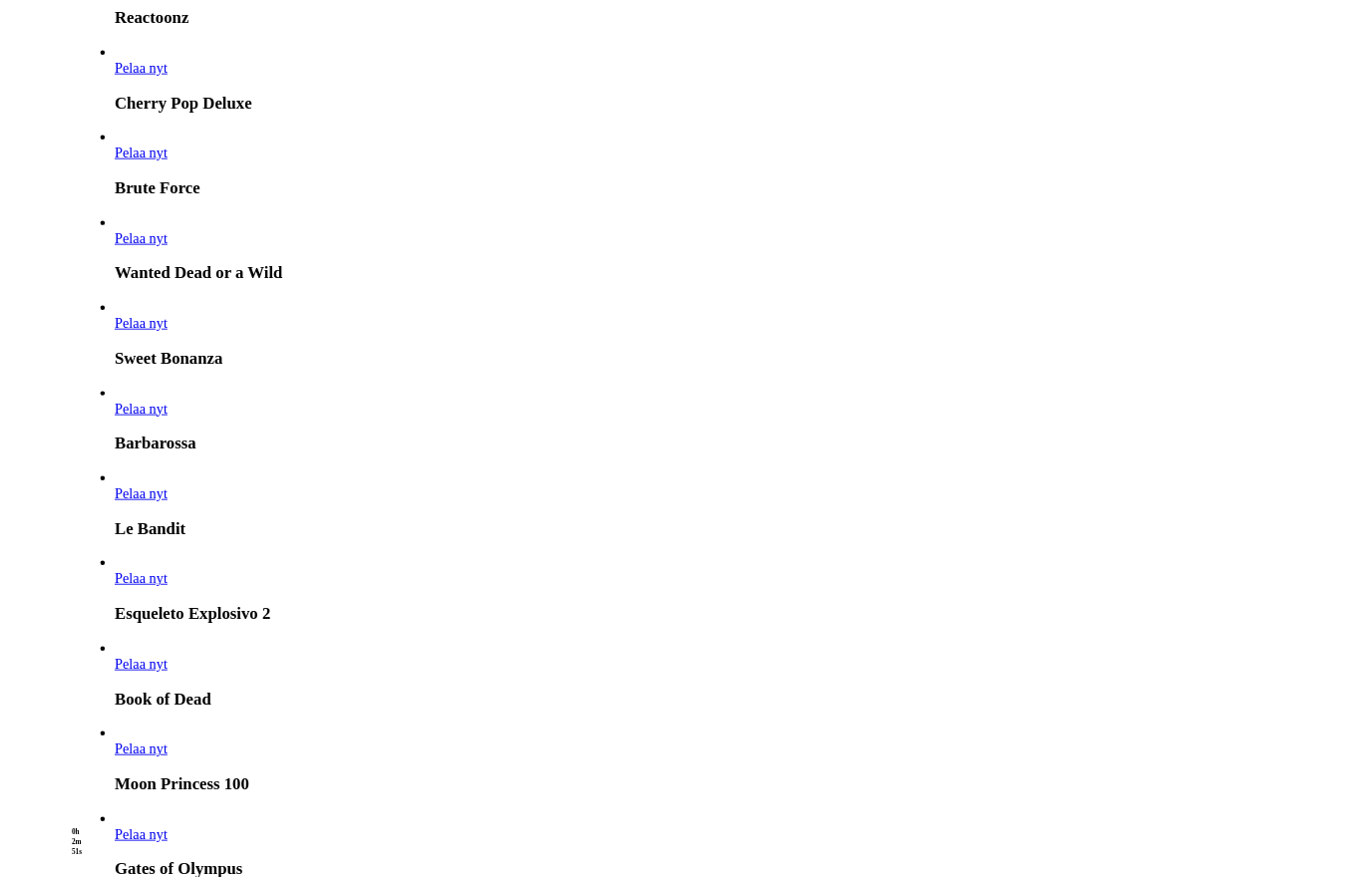 scroll, scrollTop: 0, scrollLeft: 0, axis: both 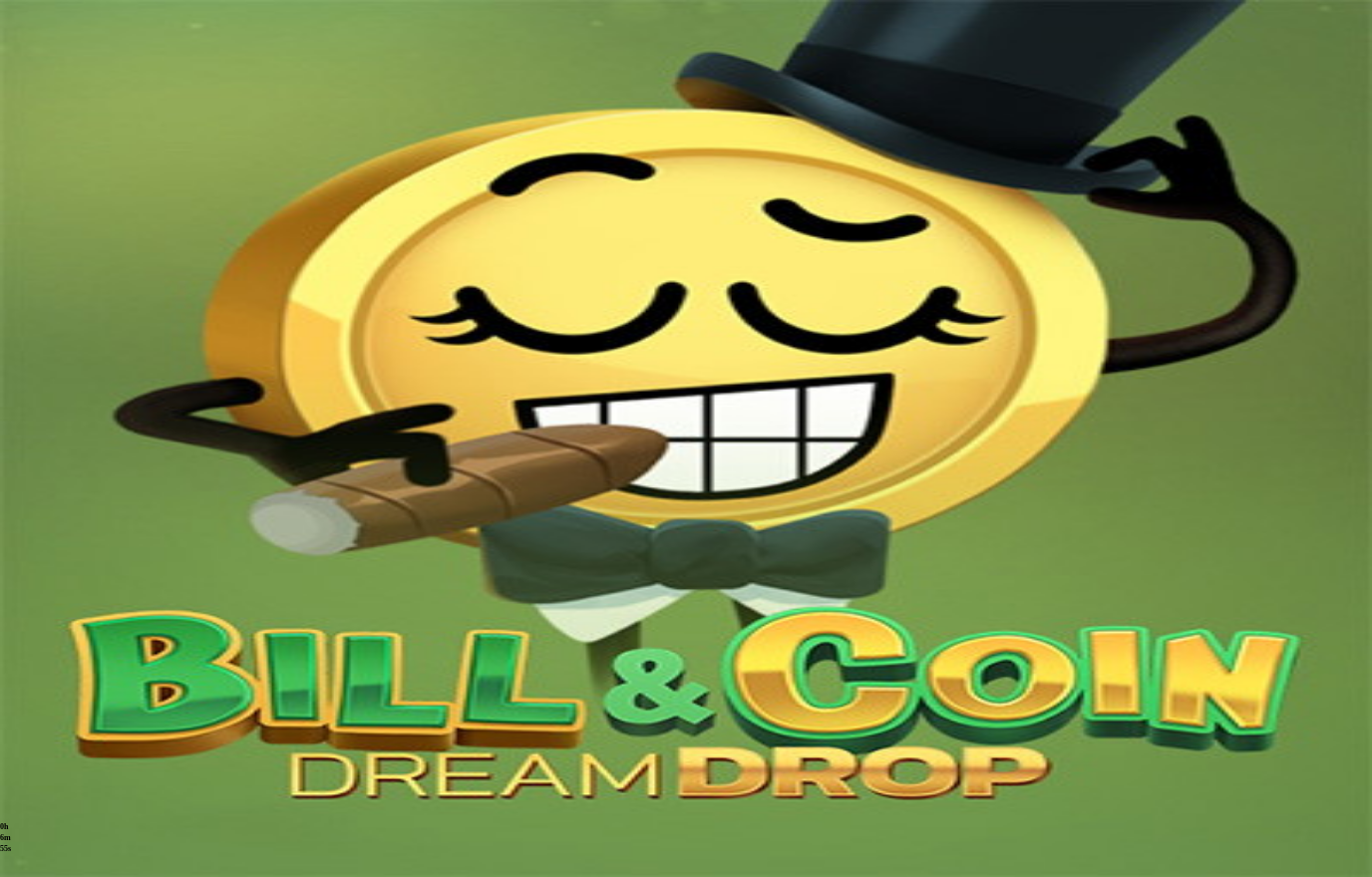 click at bounding box center (16, 629) 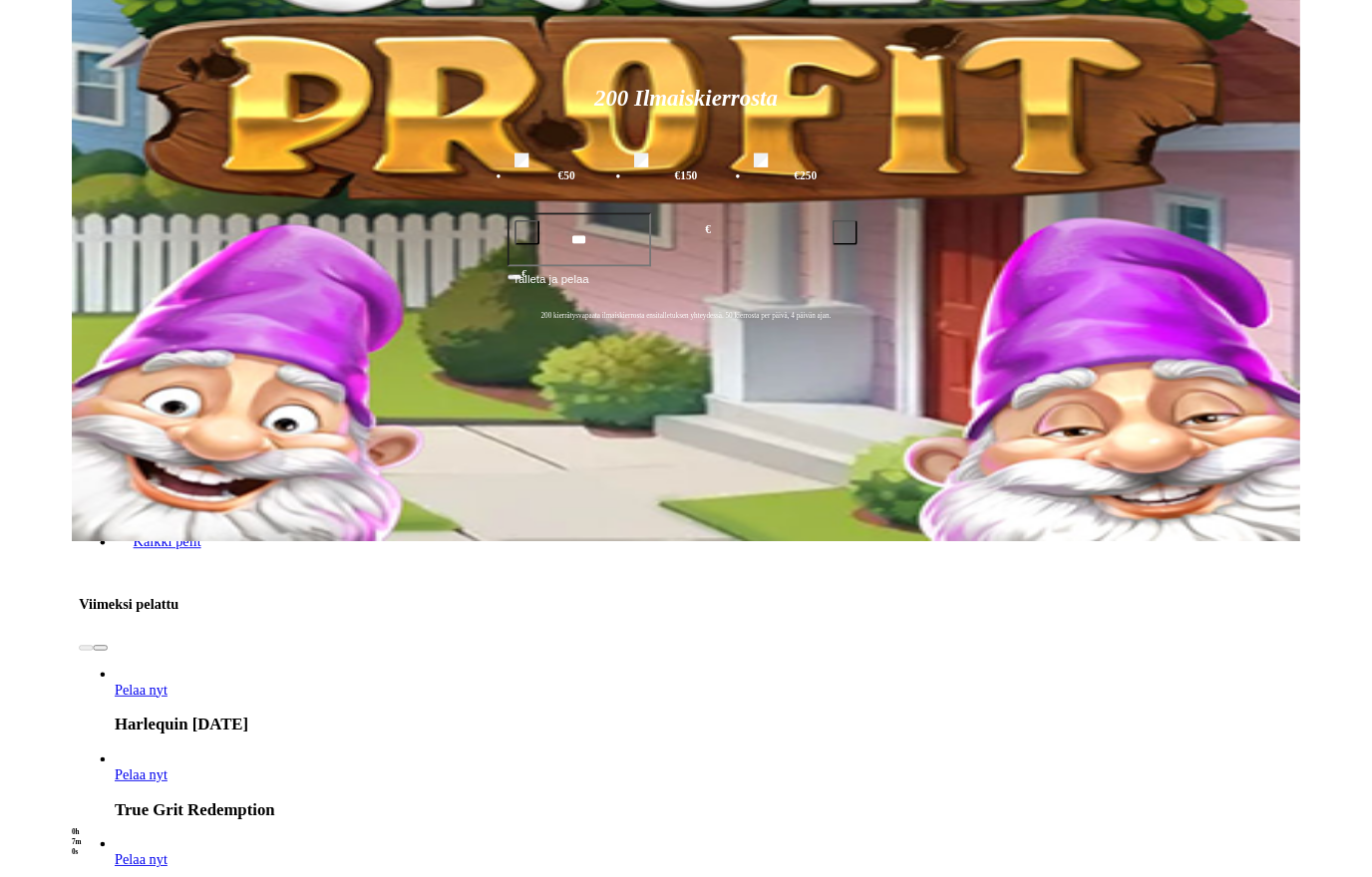 scroll, scrollTop: 307, scrollLeft: 0, axis: vertical 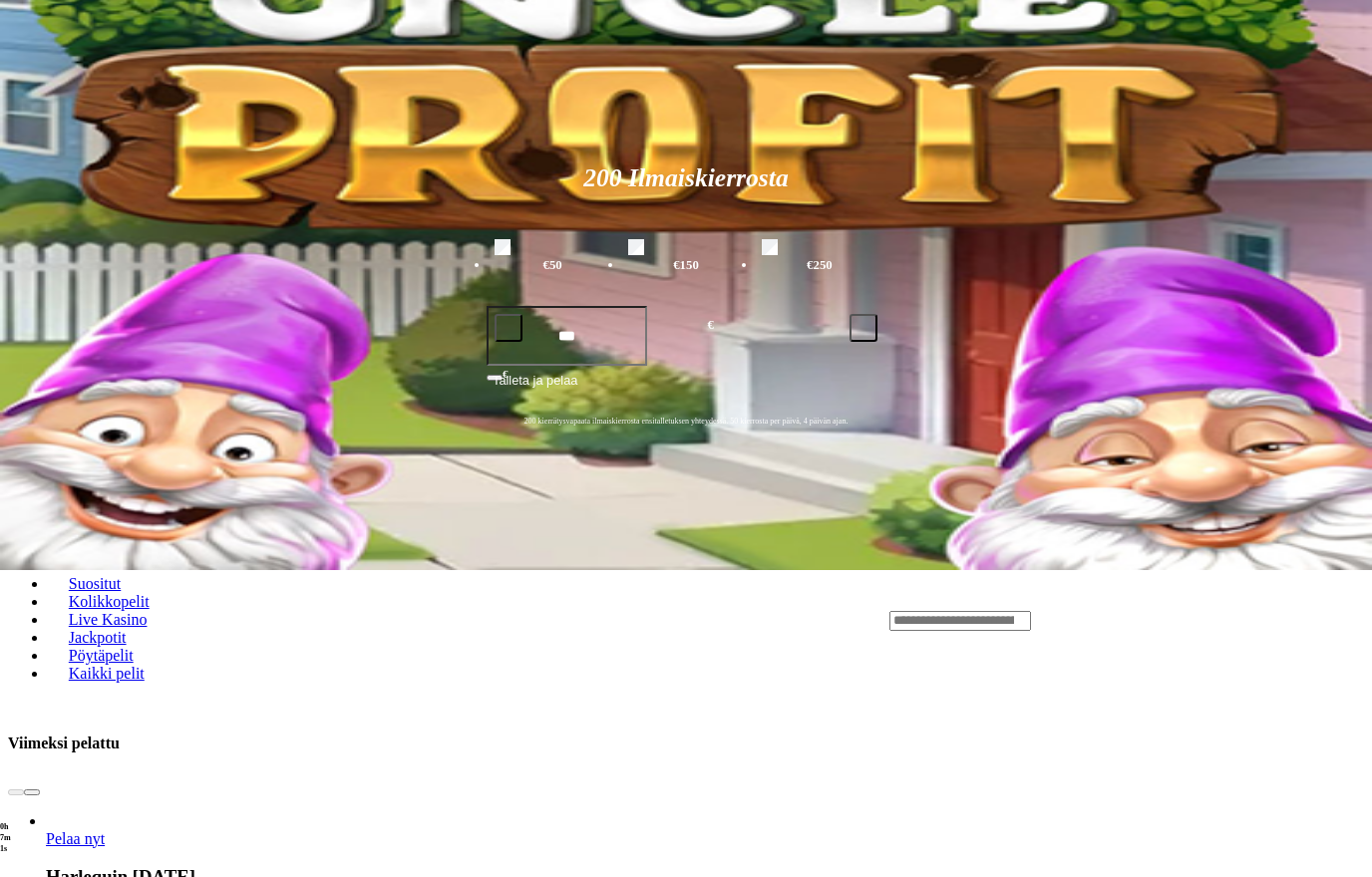 click at bounding box center (46, 943) 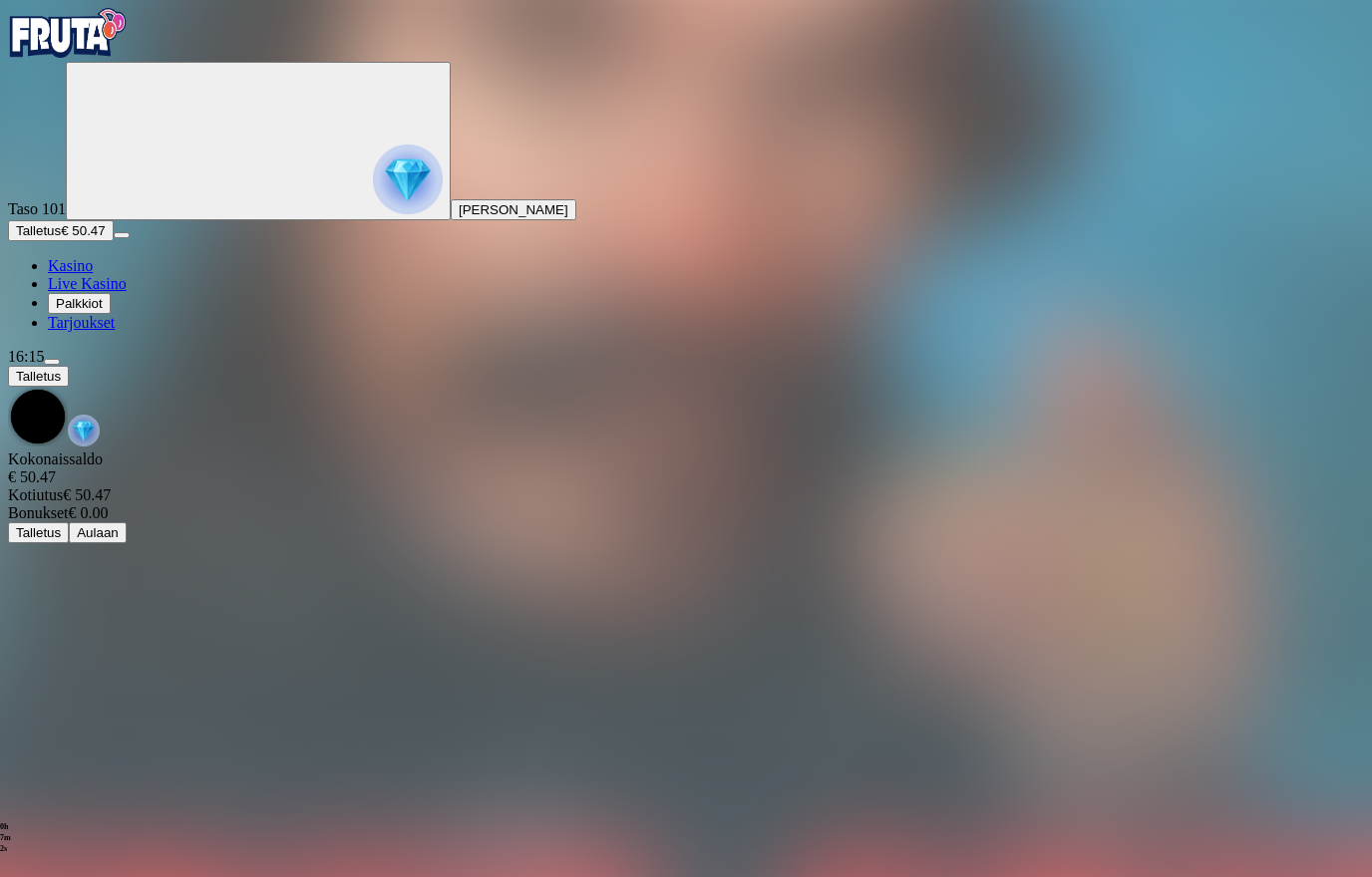 scroll, scrollTop: 0, scrollLeft: 0, axis: both 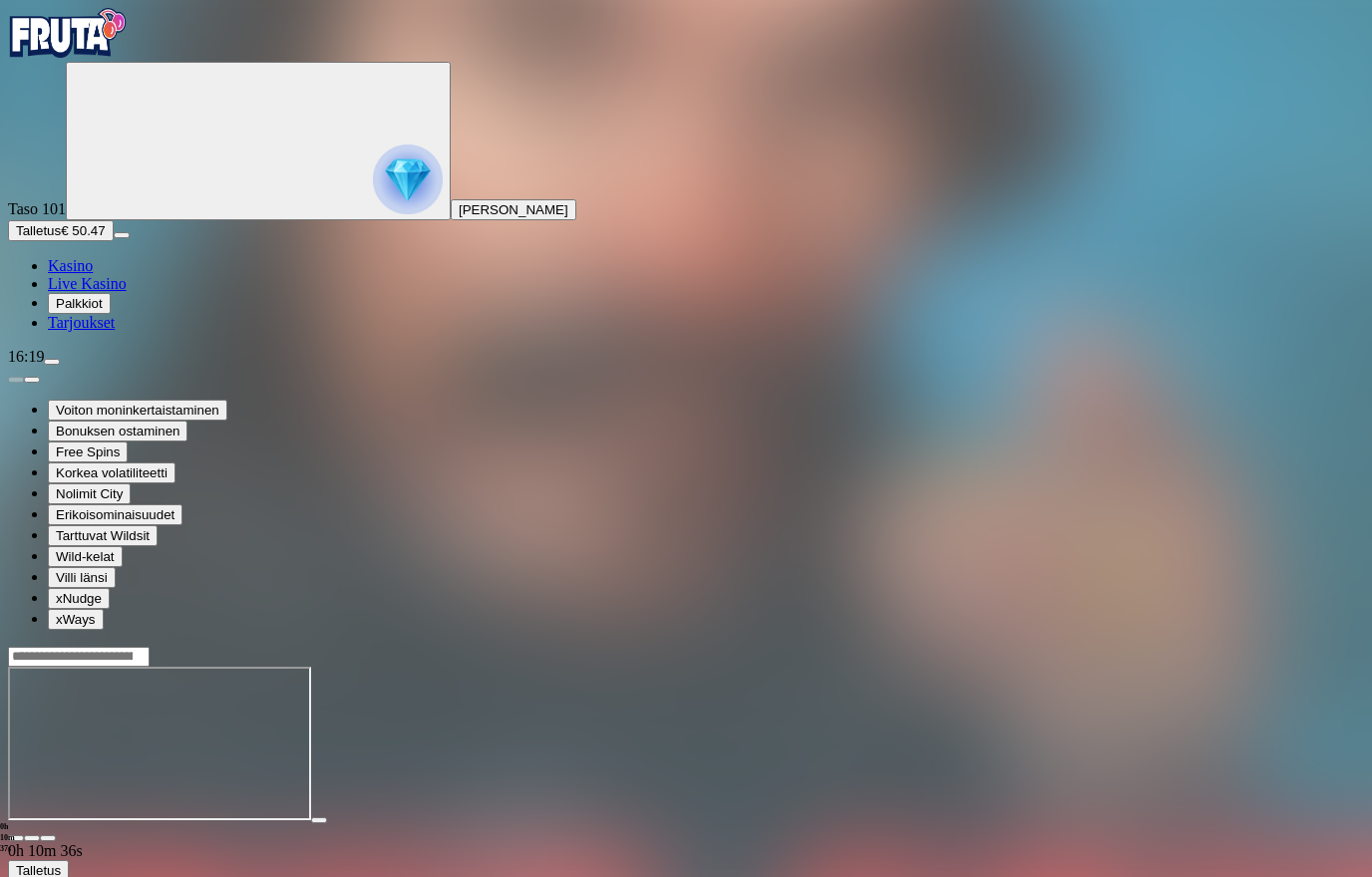 click at bounding box center [16, 838] 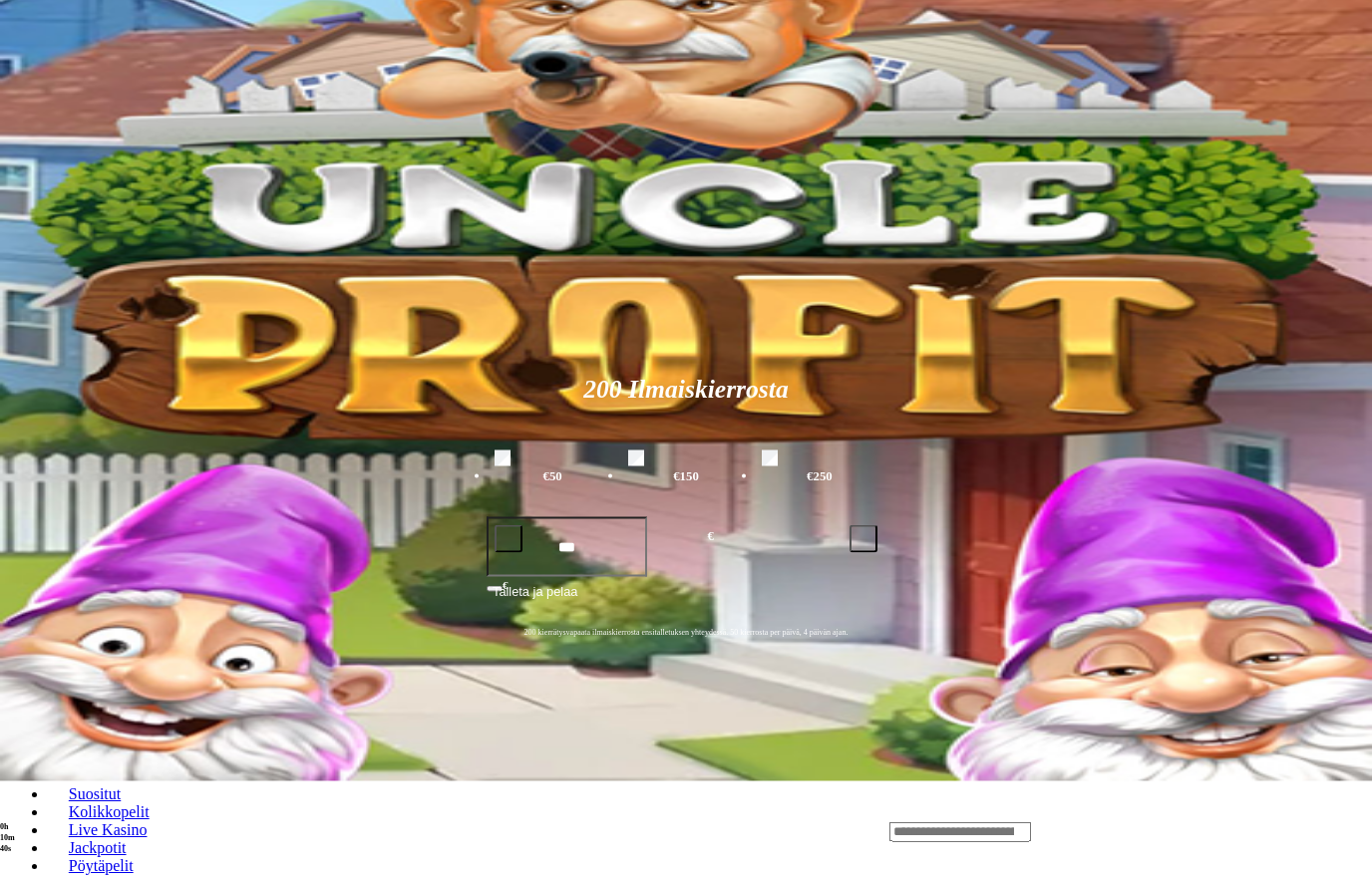 scroll, scrollTop: 0, scrollLeft: 0, axis: both 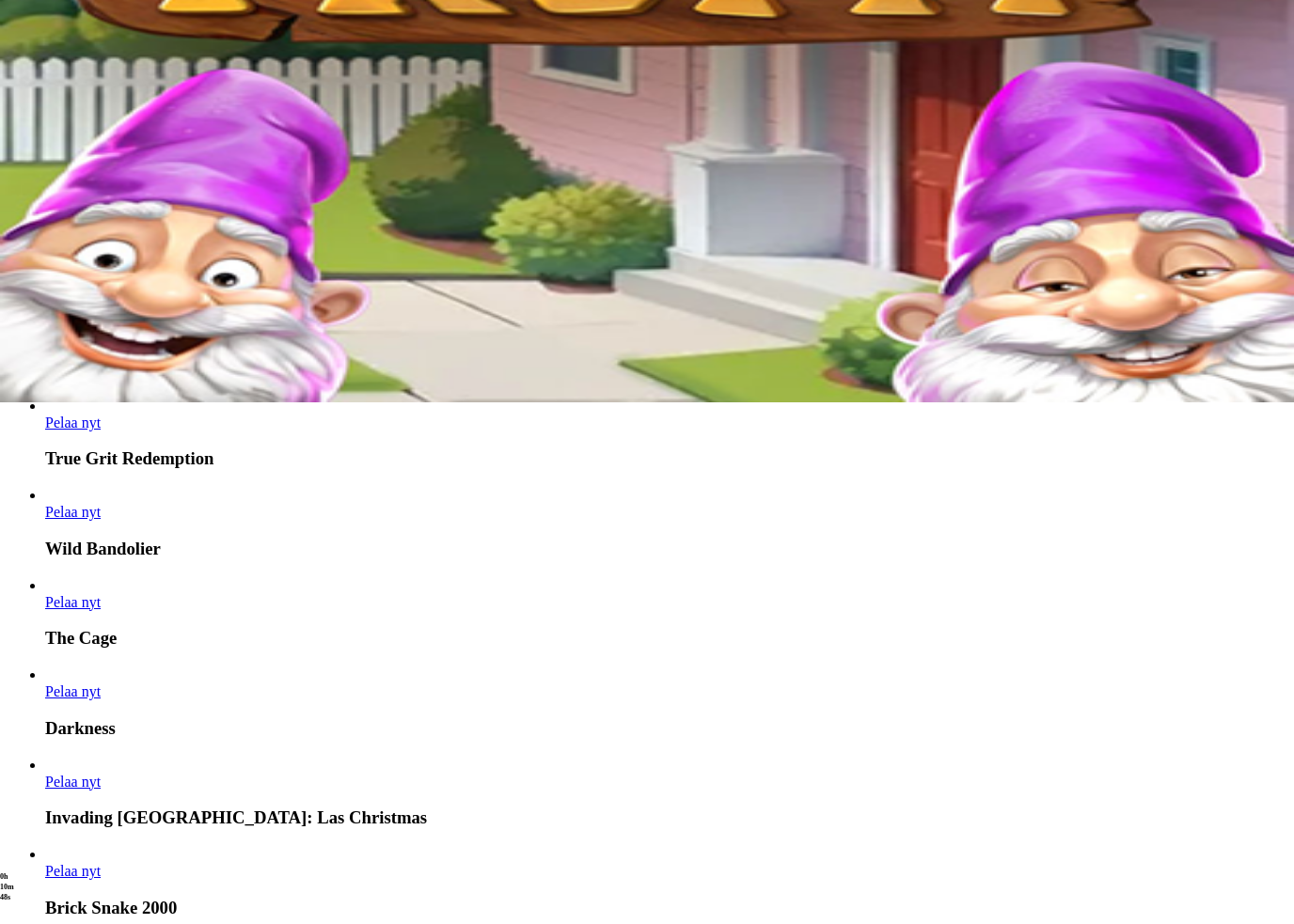 click at bounding box center (45, 1505) 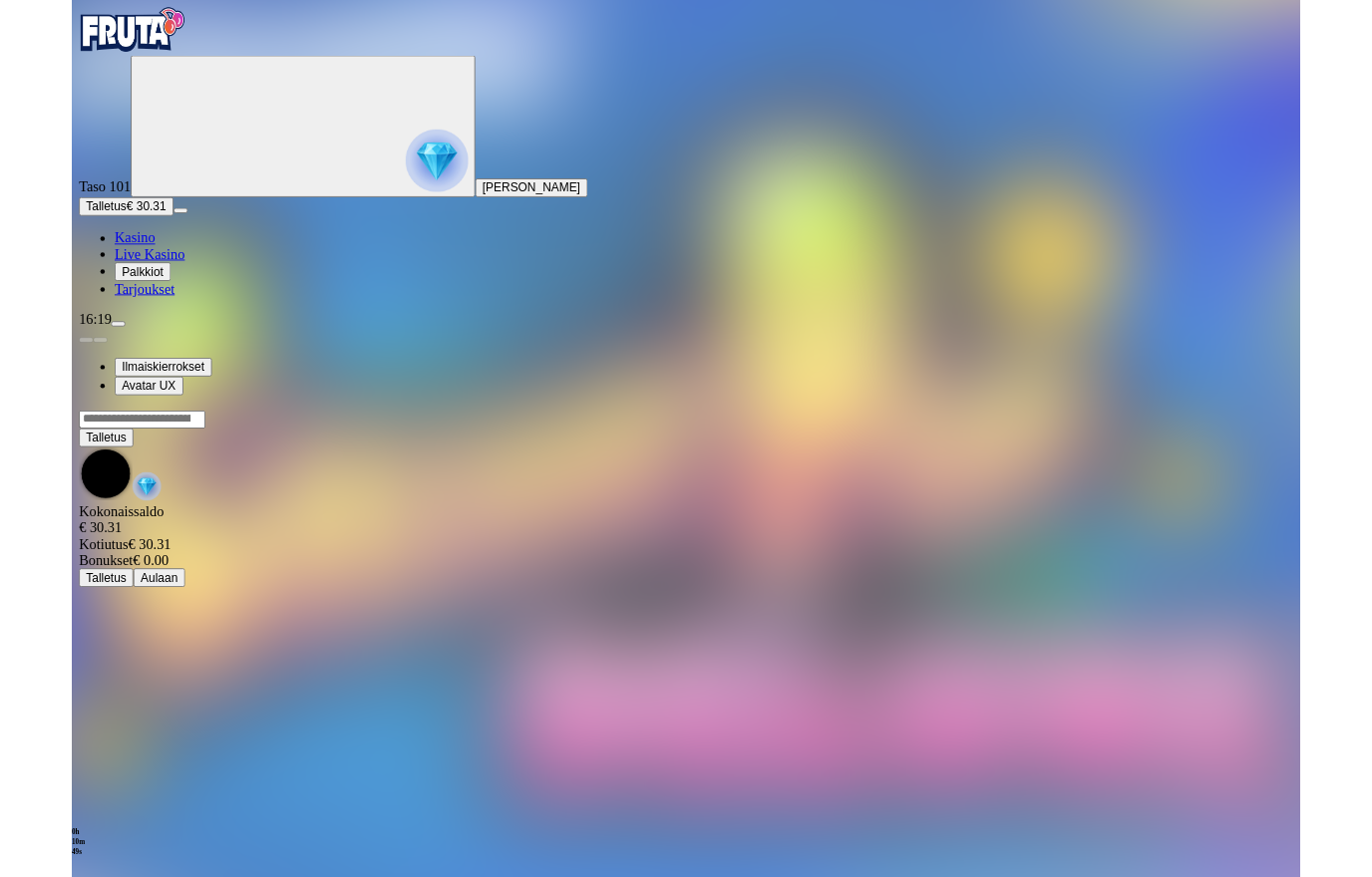scroll, scrollTop: 0, scrollLeft: 0, axis: both 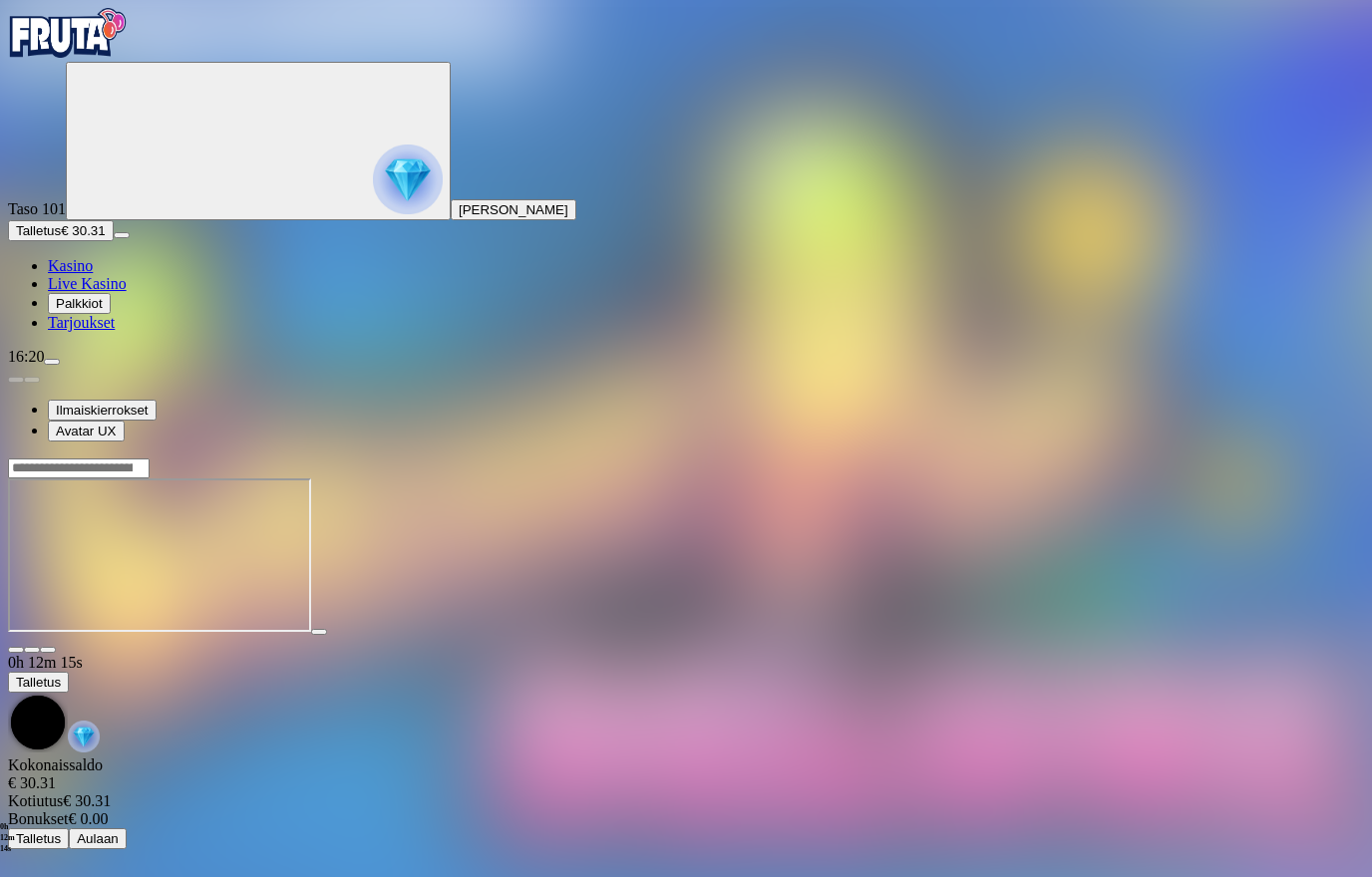 click at bounding box center (16, 650) 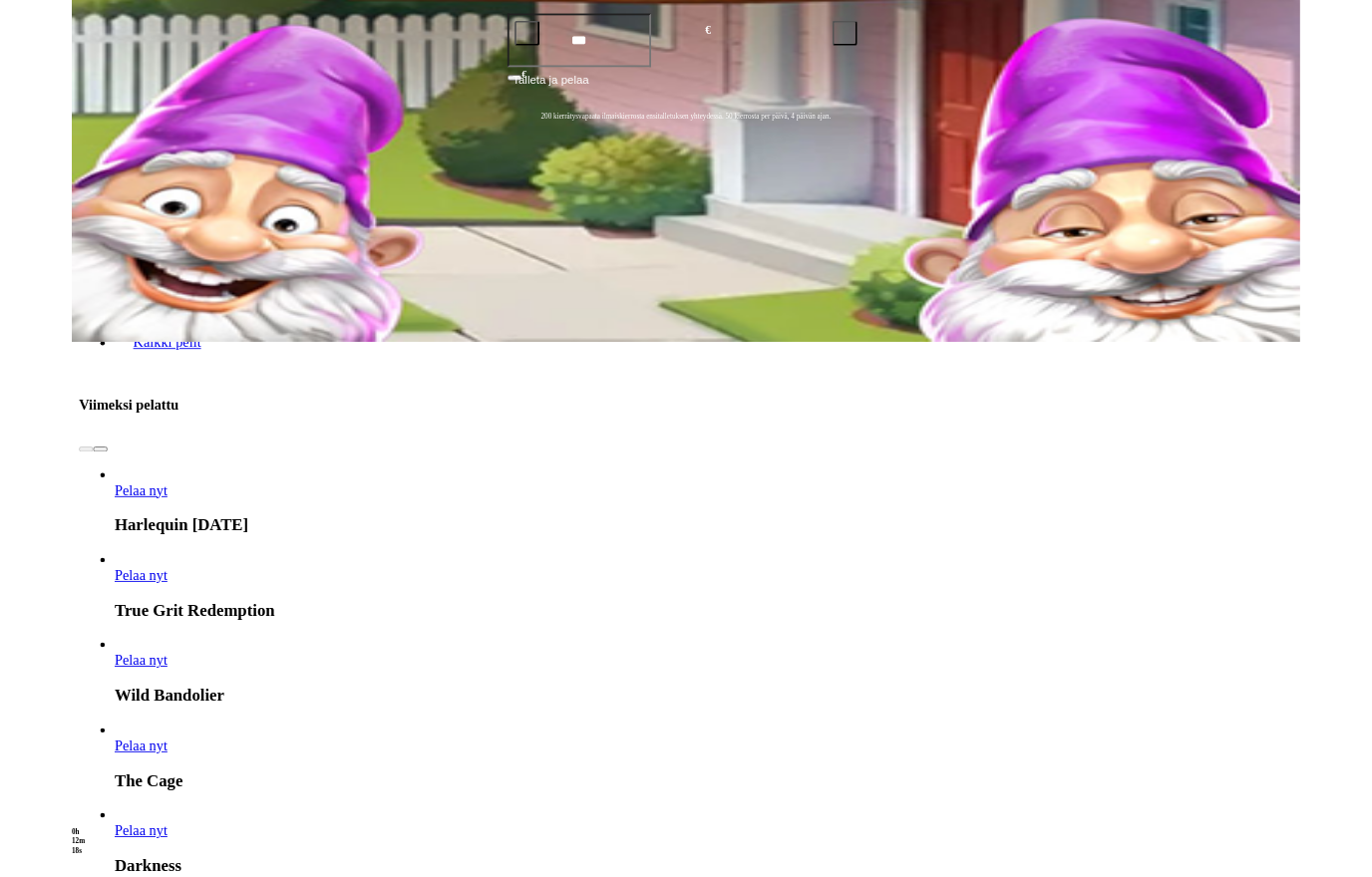 scroll, scrollTop: 582, scrollLeft: 0, axis: vertical 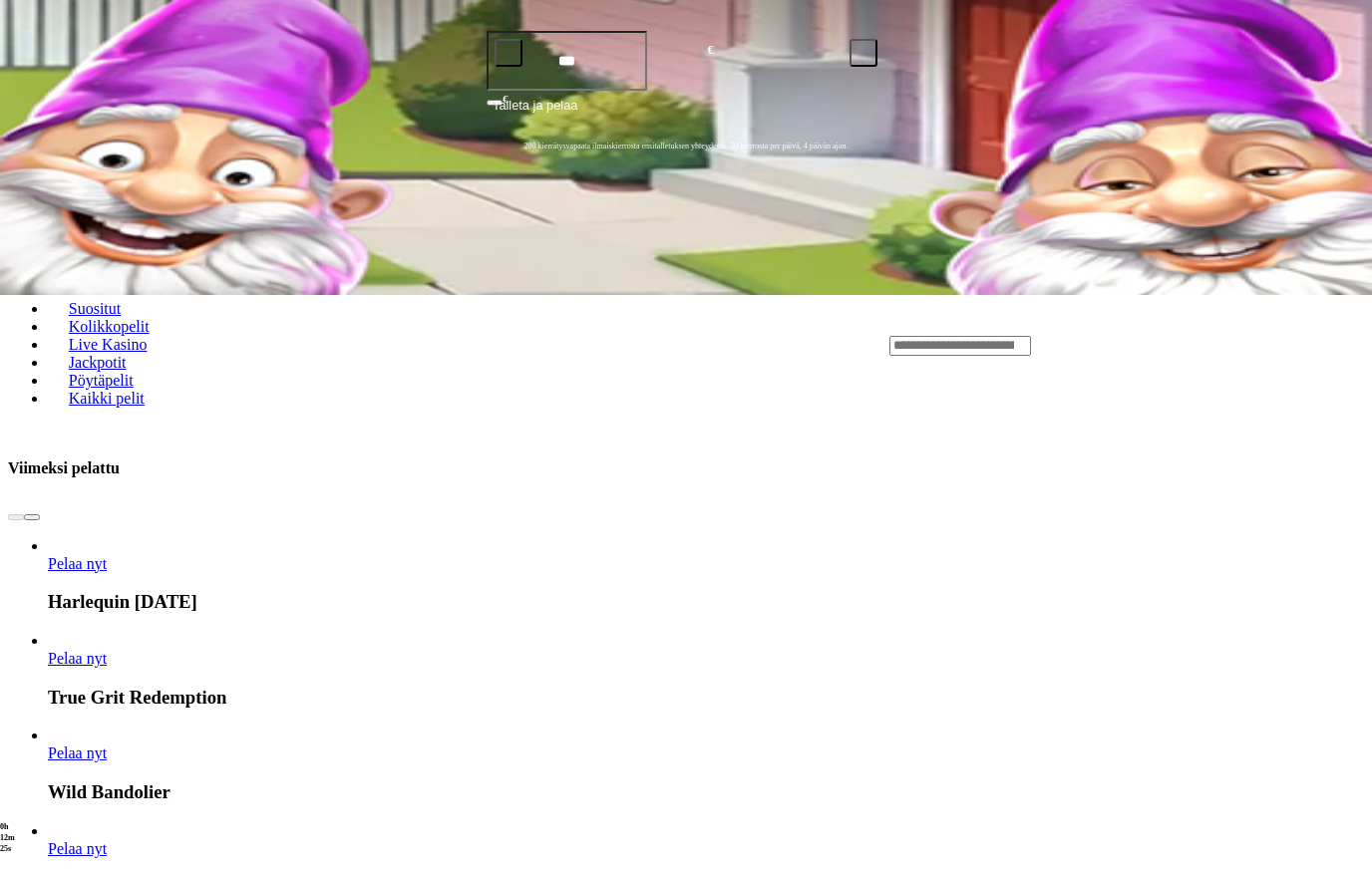 click on "Pelaa nyt" at bounding box center [-426, 2192] 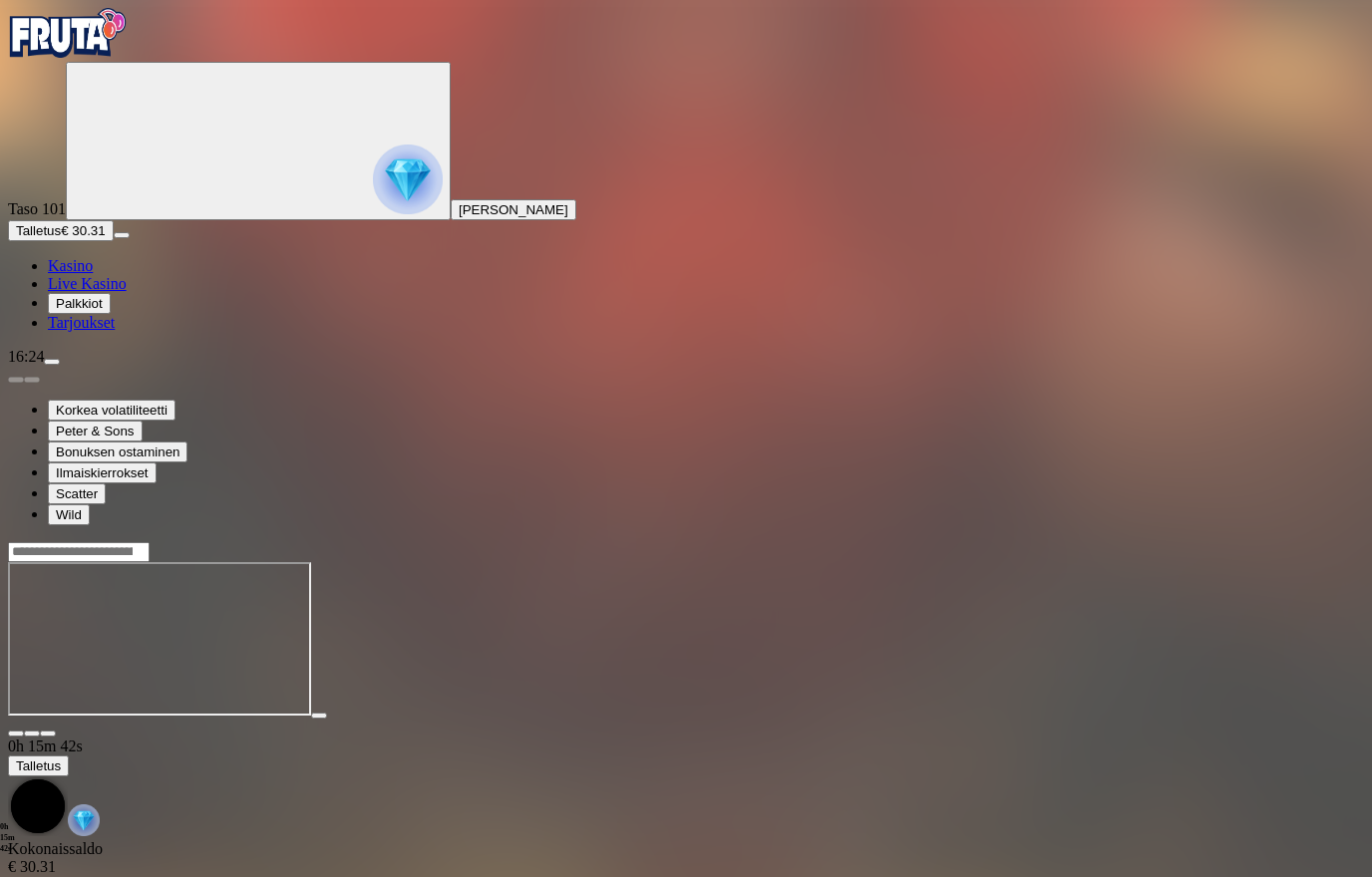 click at bounding box center (16, 733) 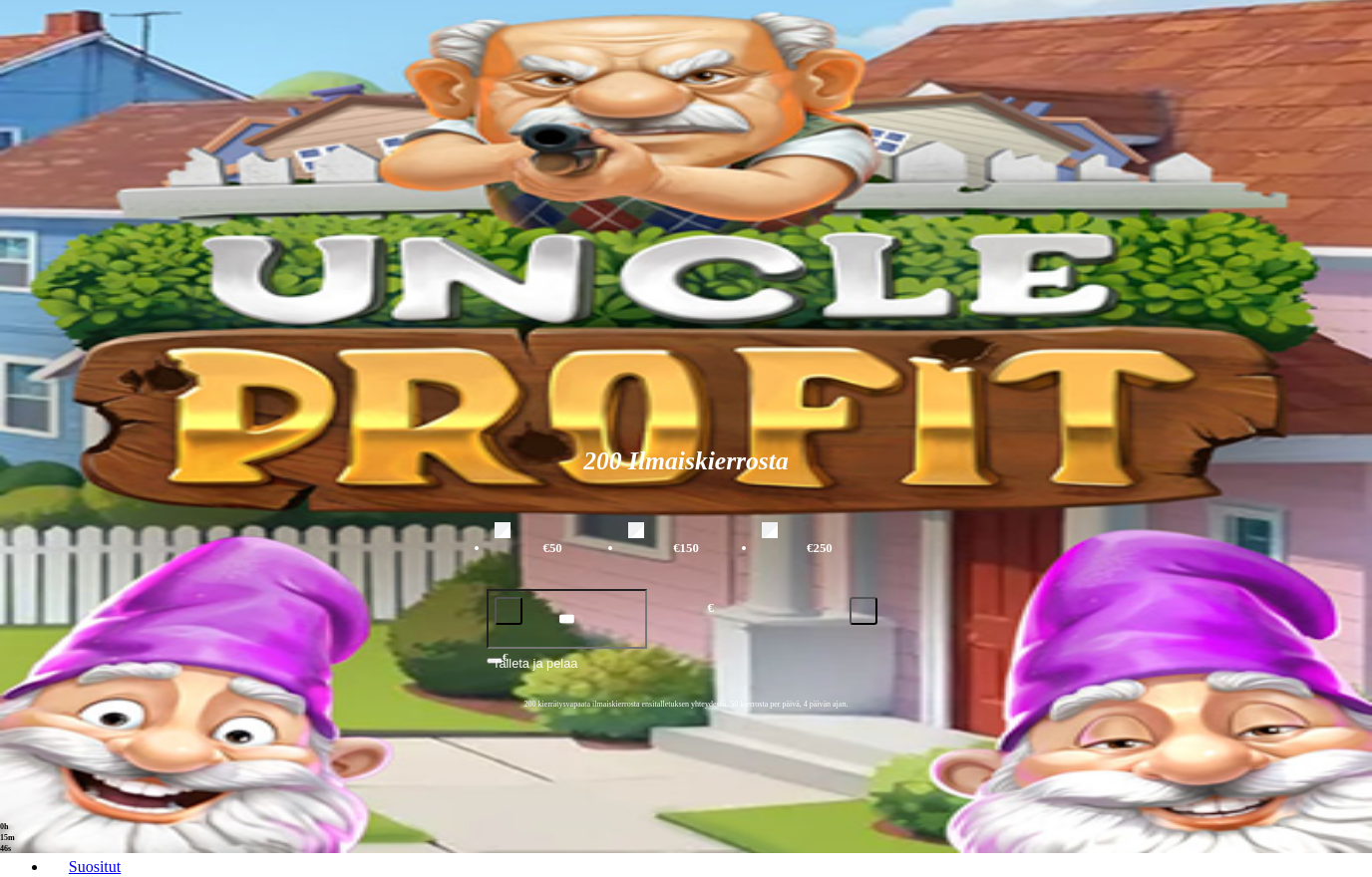 scroll, scrollTop: 0, scrollLeft: 0, axis: both 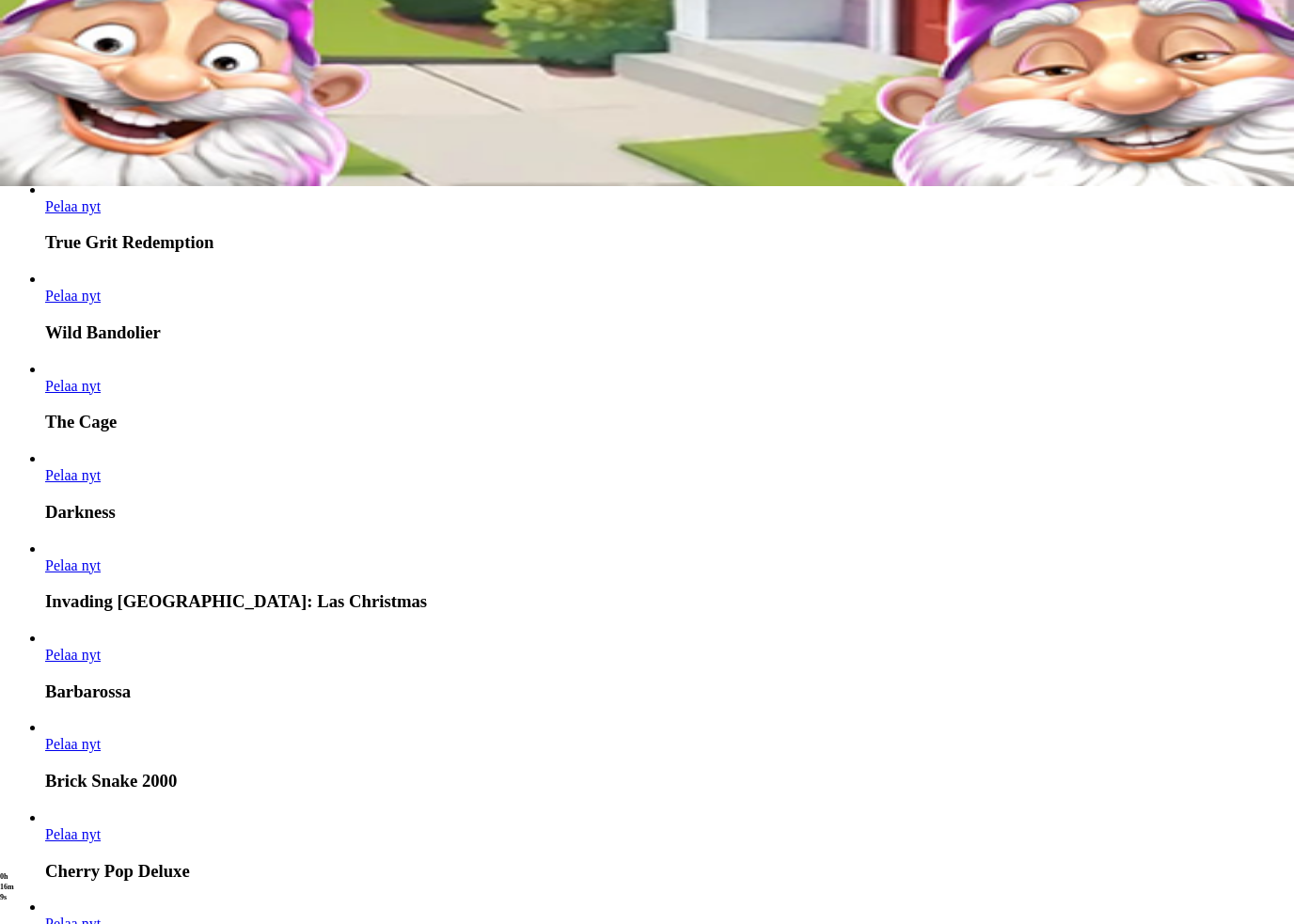 click at bounding box center [-781, 3419] 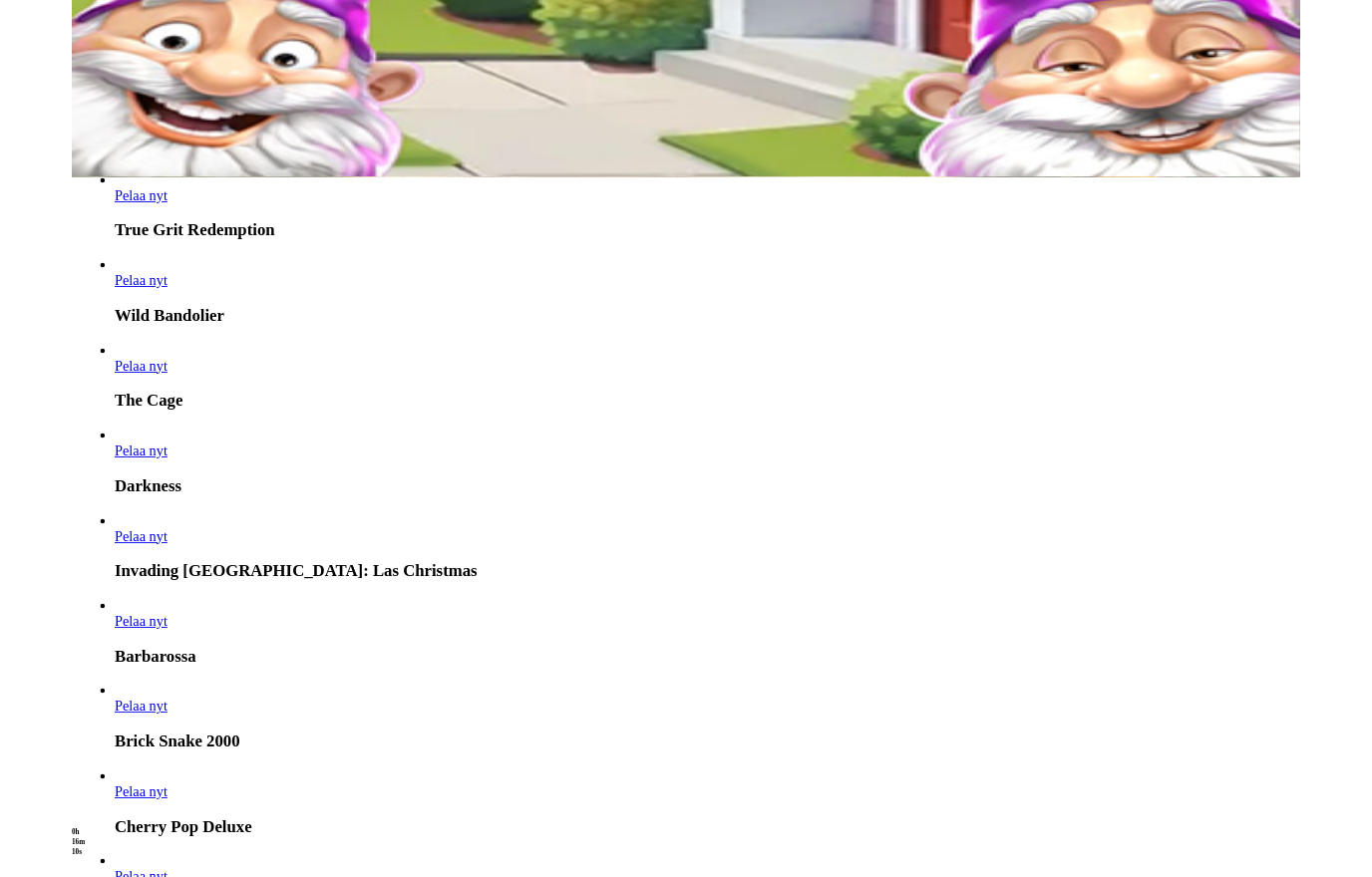 scroll, scrollTop: 0, scrollLeft: 0, axis: both 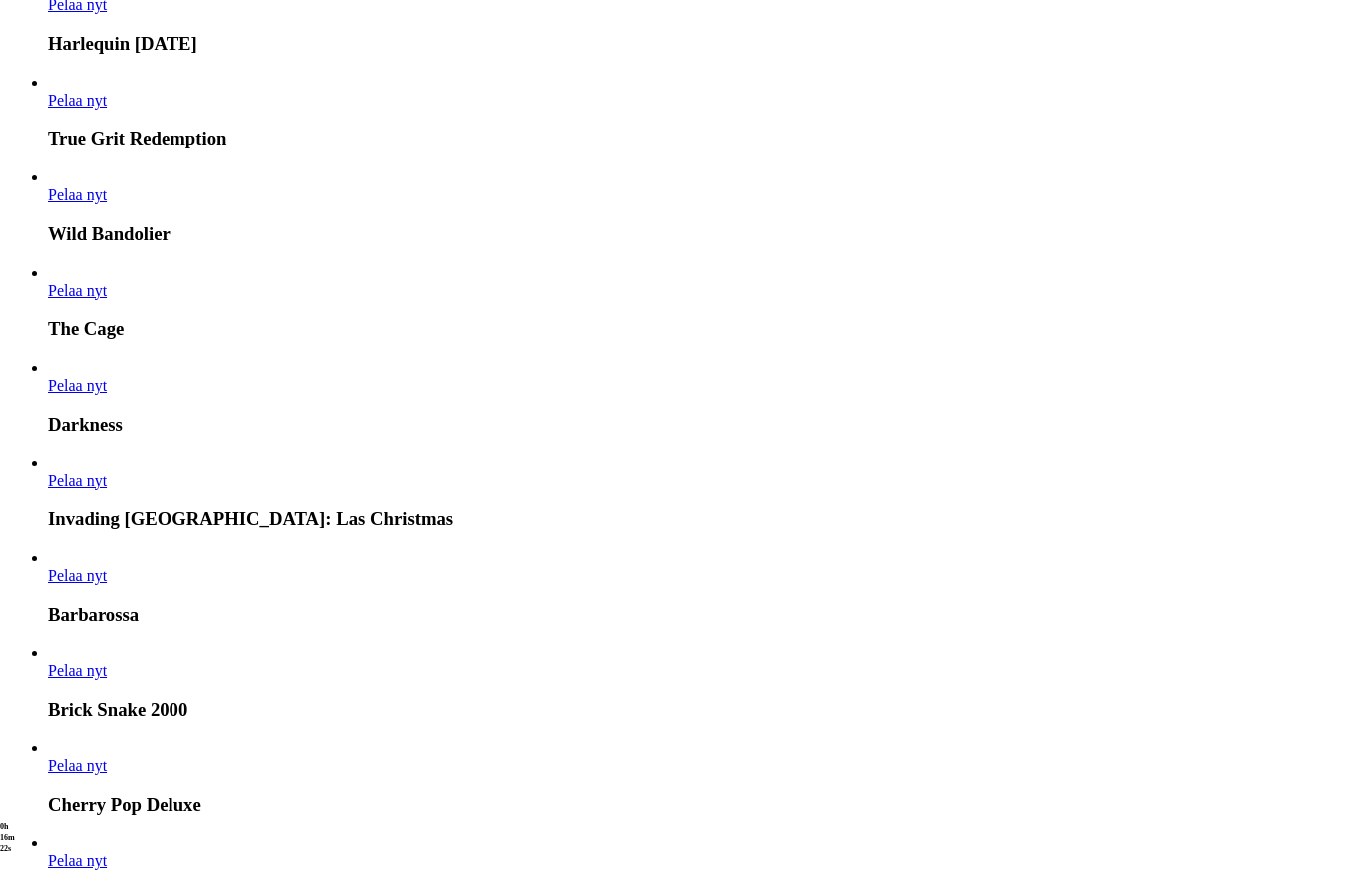 click at bounding box center (-738, 3506) 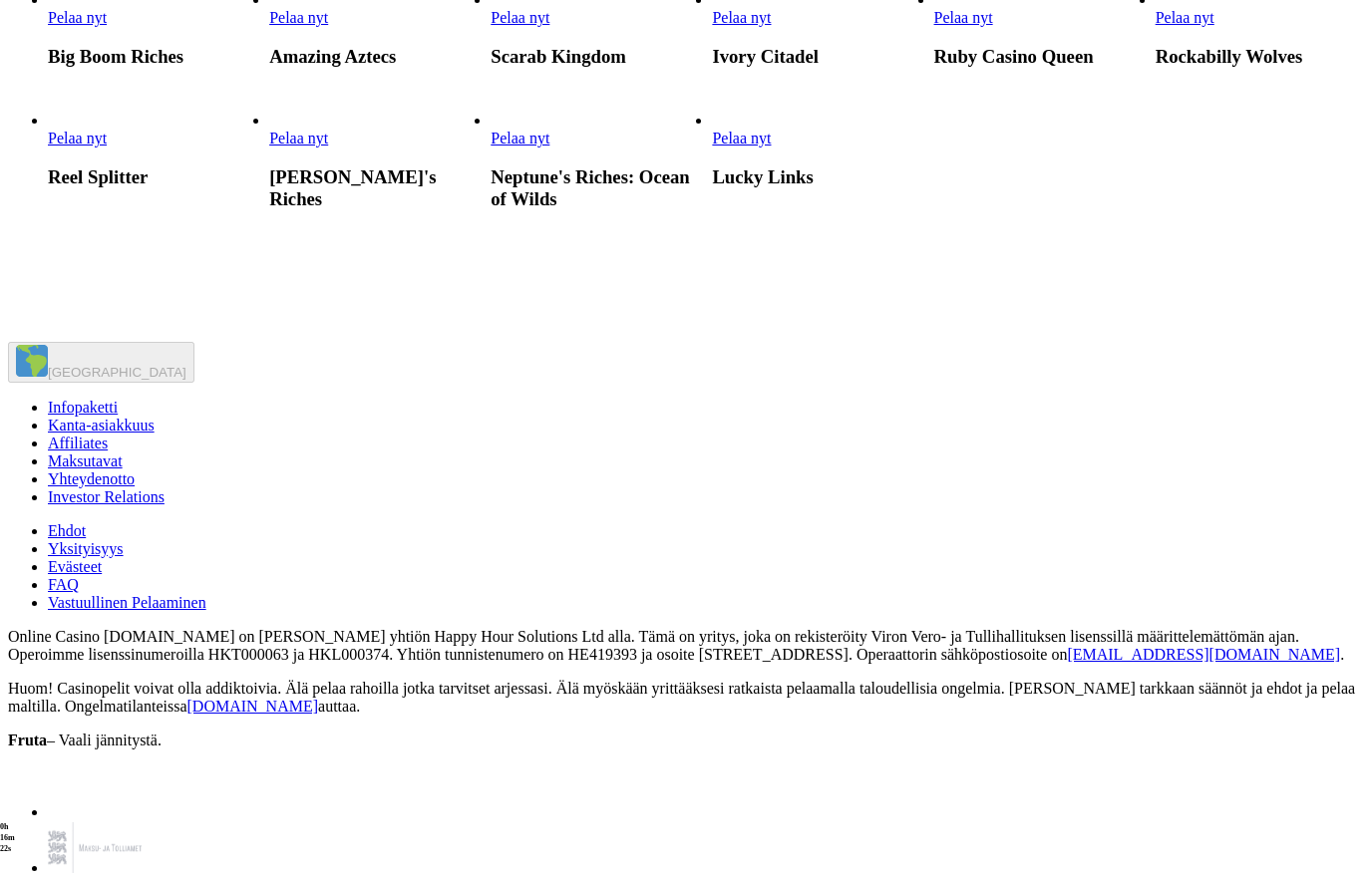 scroll, scrollTop: 0, scrollLeft: 0, axis: both 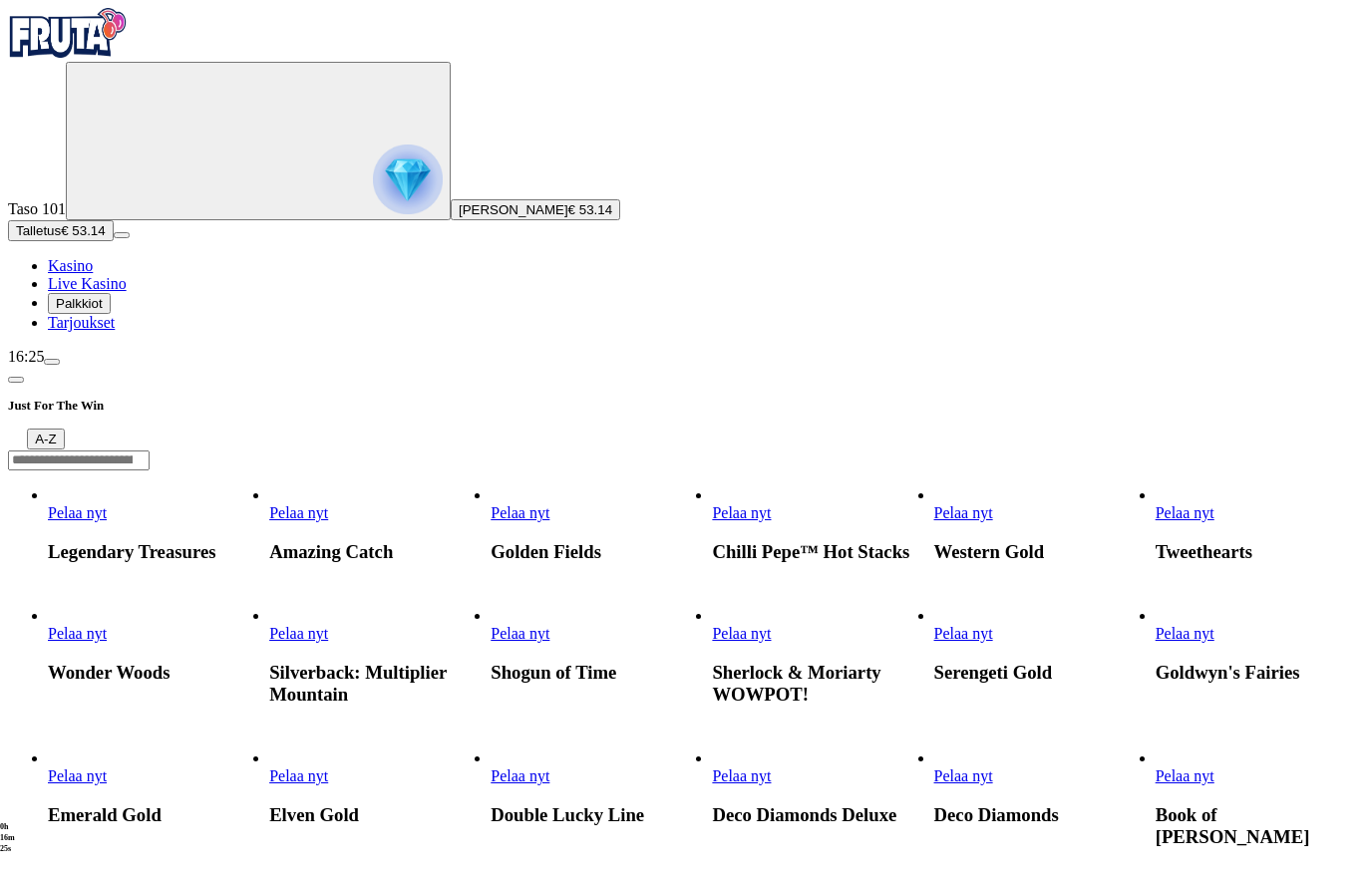 click on "Pelaa nyt" at bounding box center (519, 633) 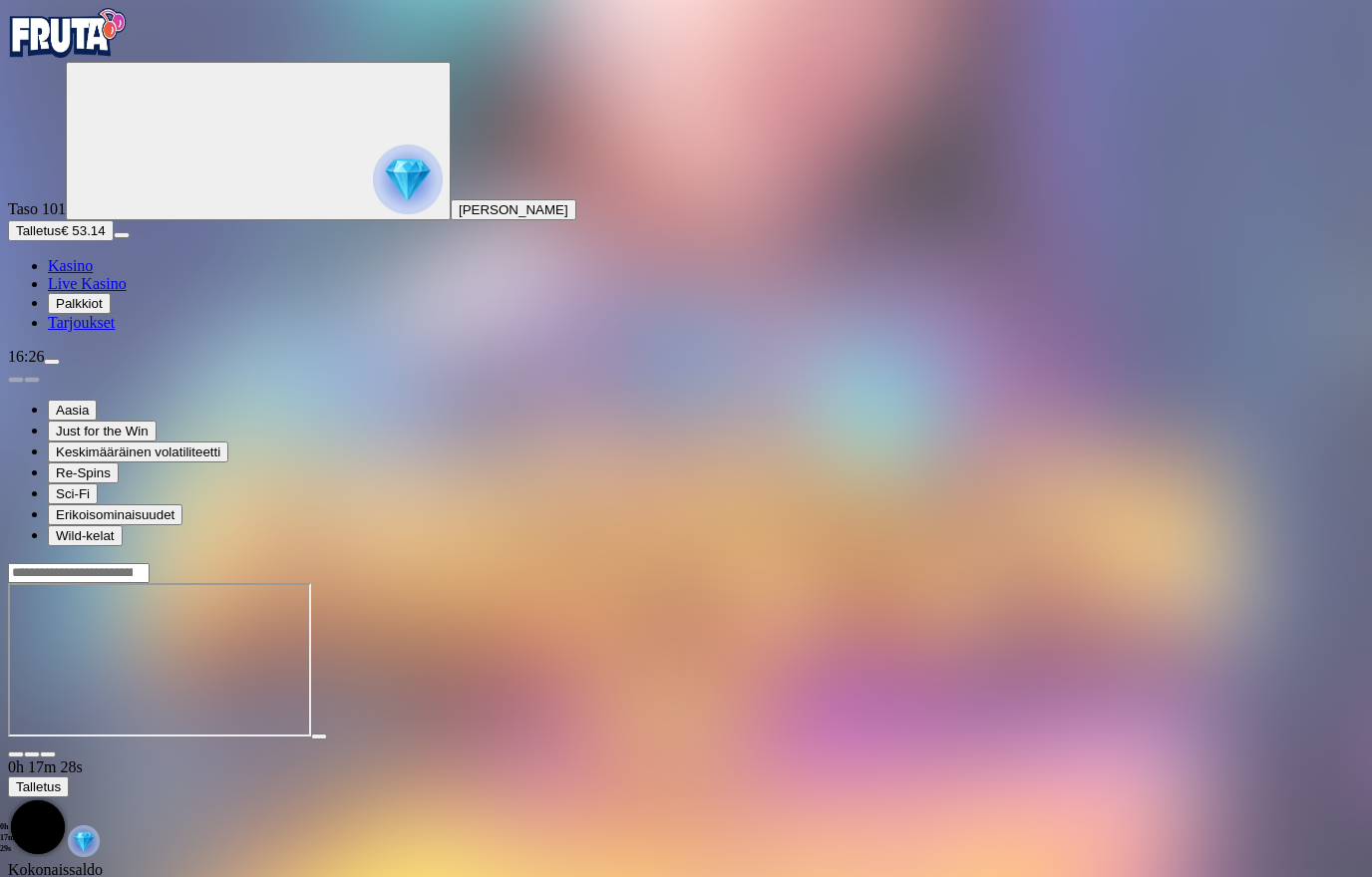 click at bounding box center [16, 754] 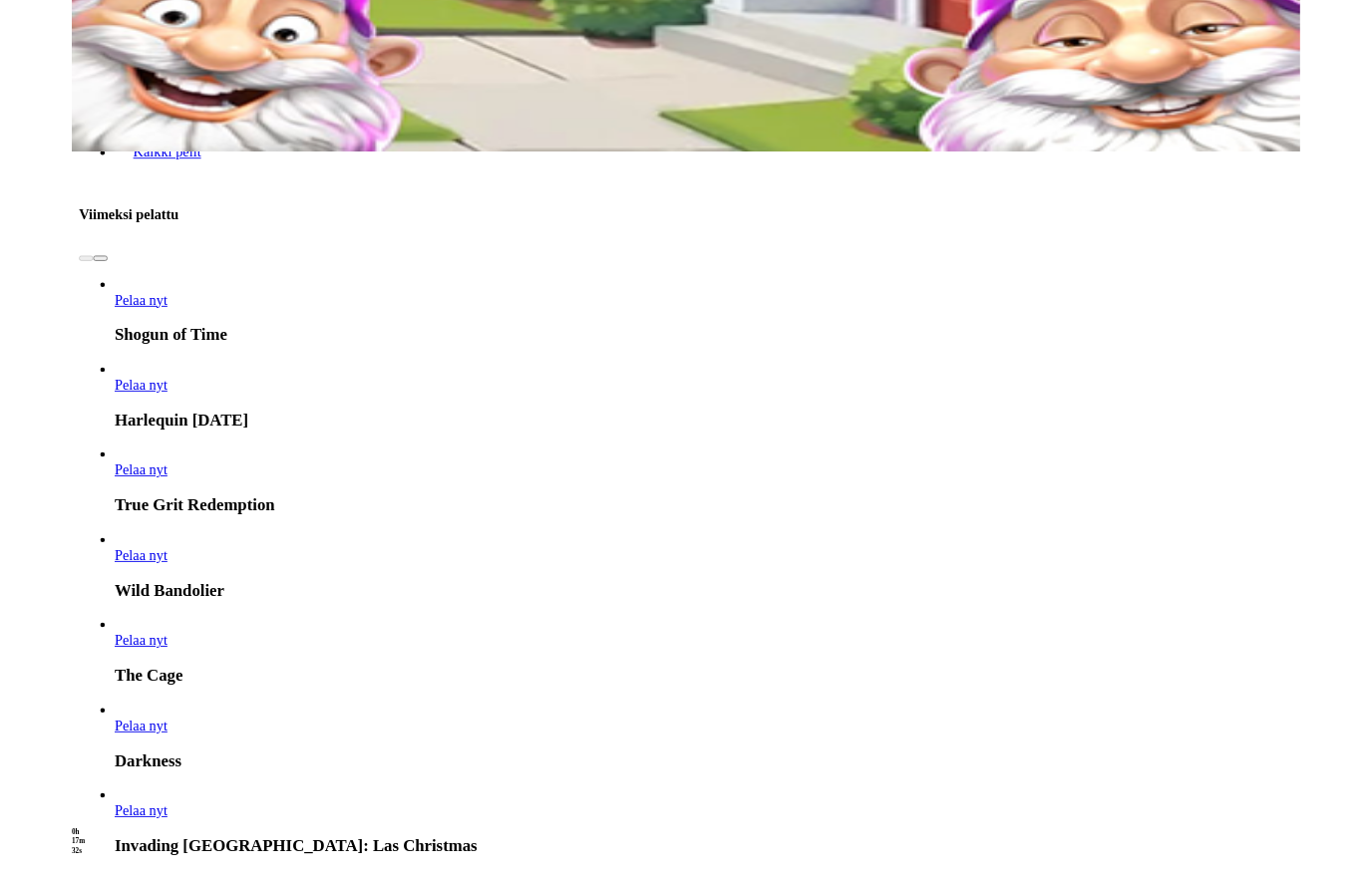 scroll, scrollTop: 808, scrollLeft: 0, axis: vertical 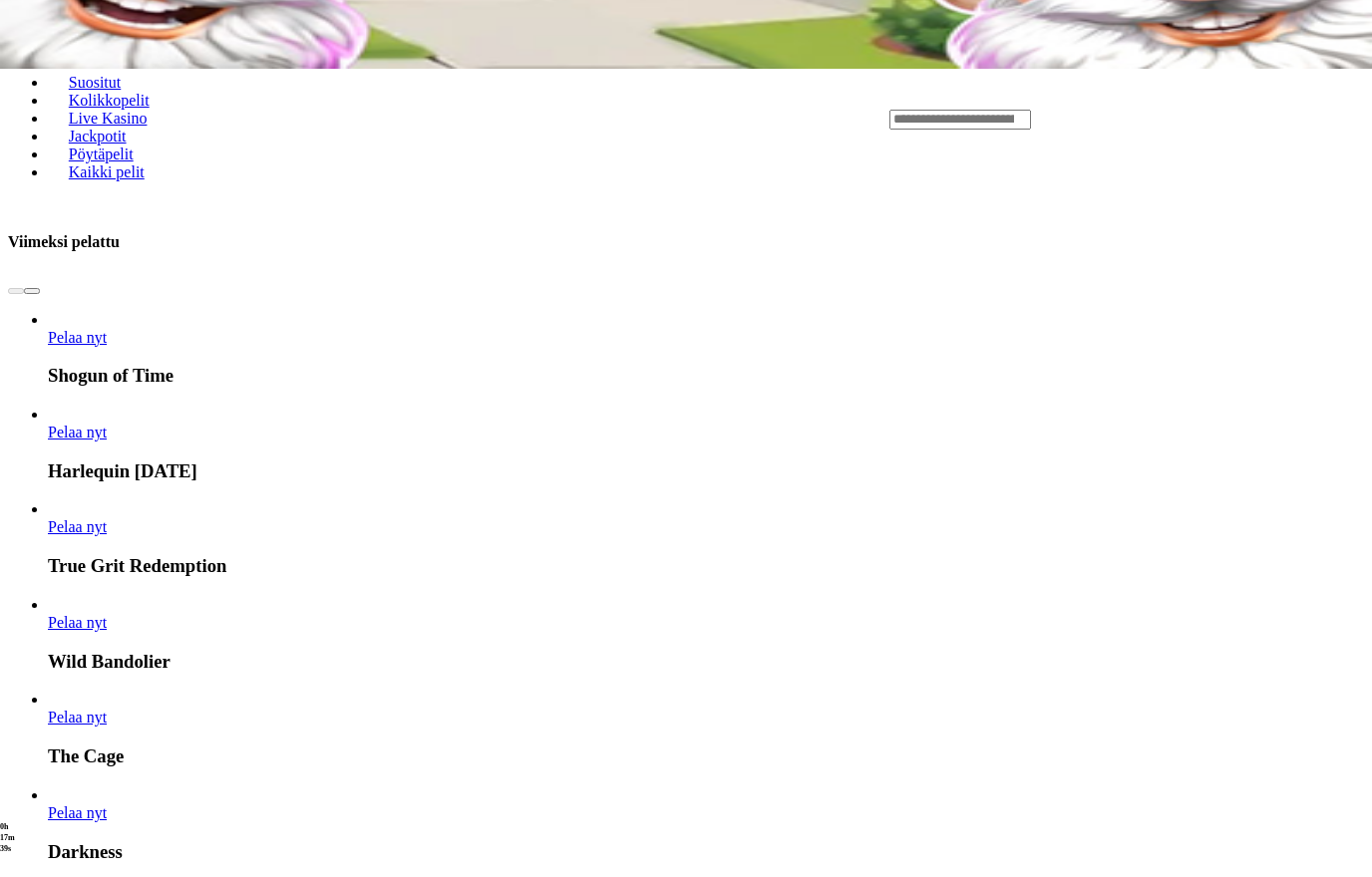 click on "Näytä kaikki" at bounding box center (1339, 3680) 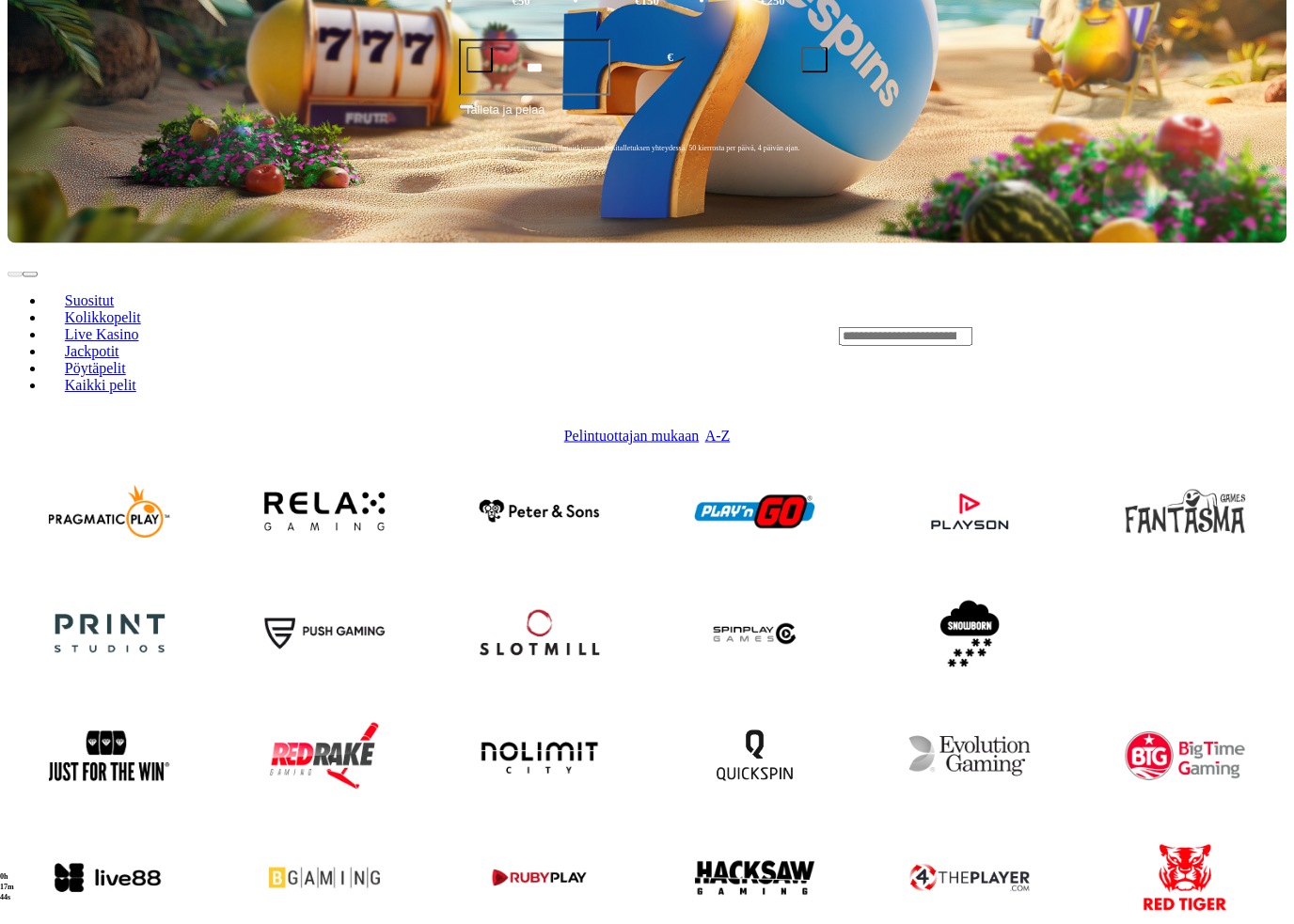 scroll, scrollTop: 540, scrollLeft: 0, axis: vertical 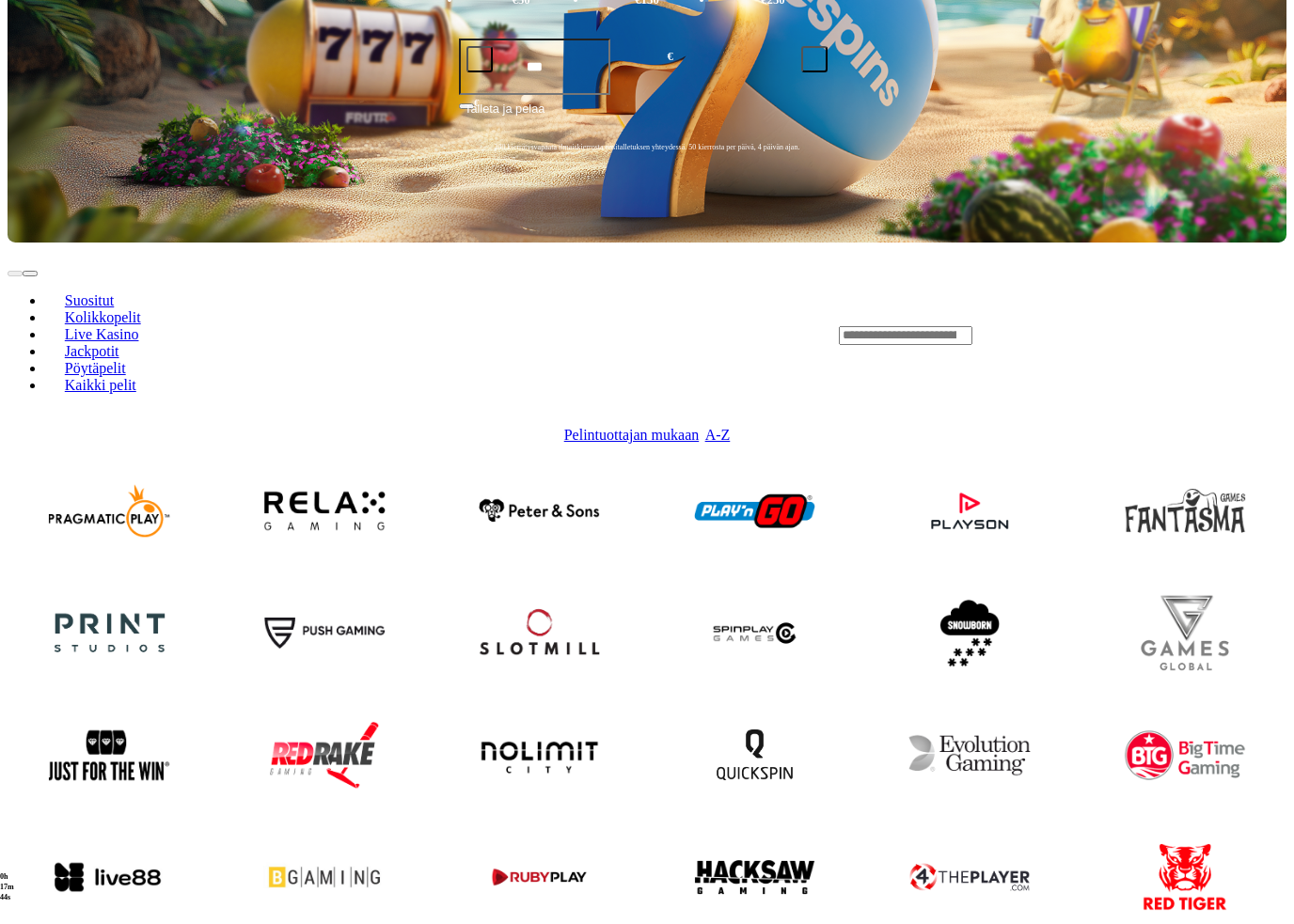 click at bounding box center [109, 1120] 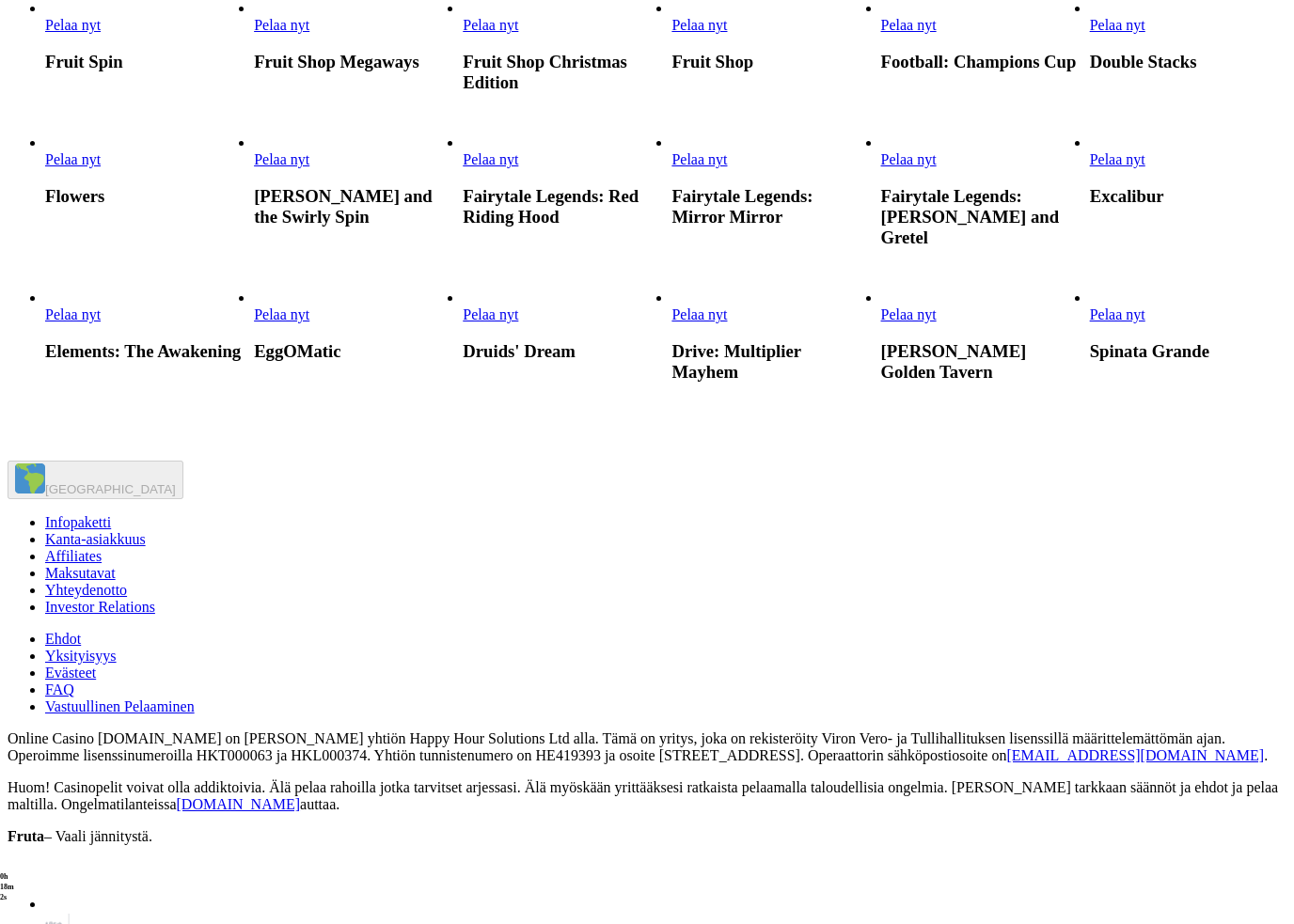 scroll, scrollTop: 1879, scrollLeft: 0, axis: vertical 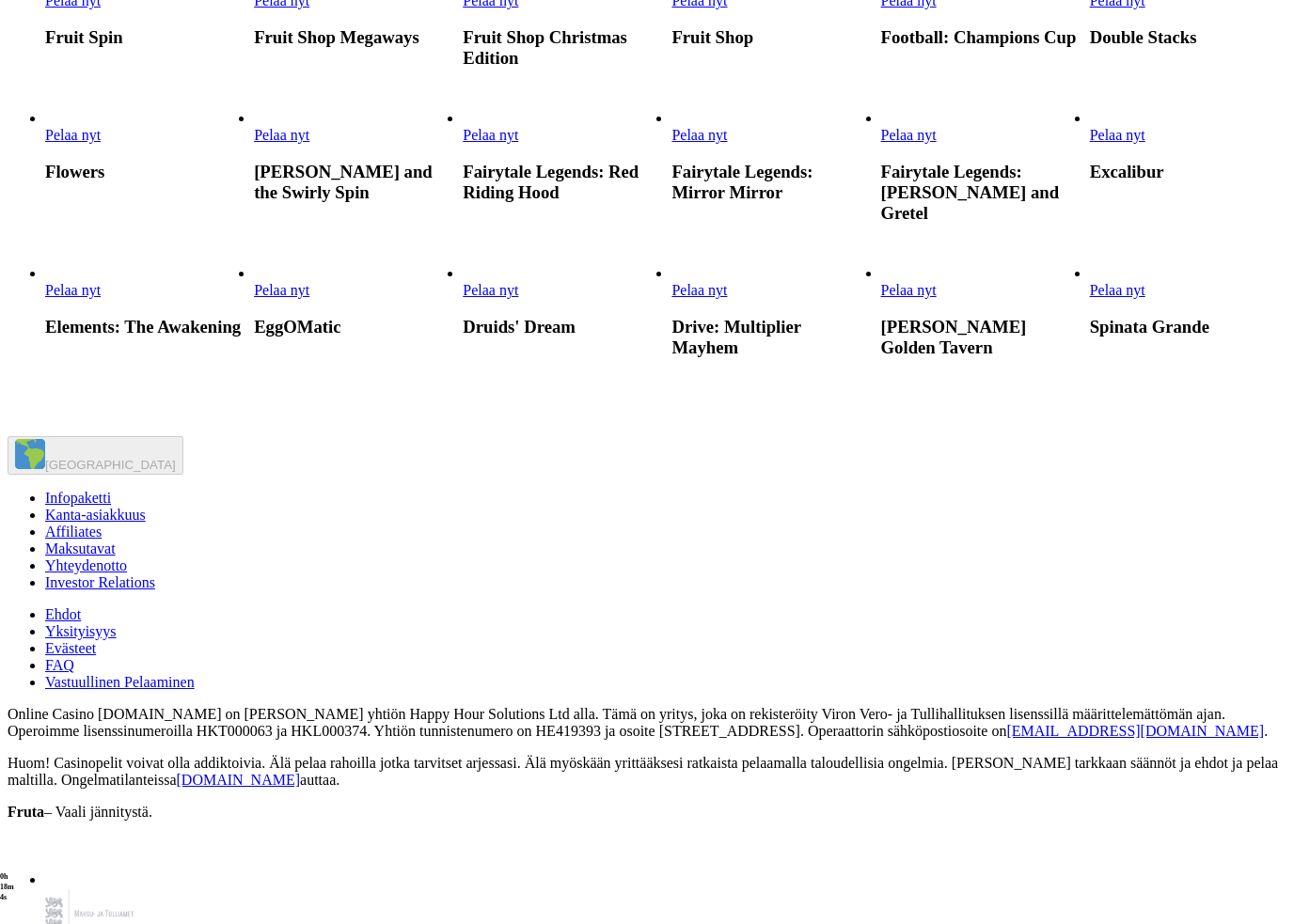 click at bounding box center [1090, -373] 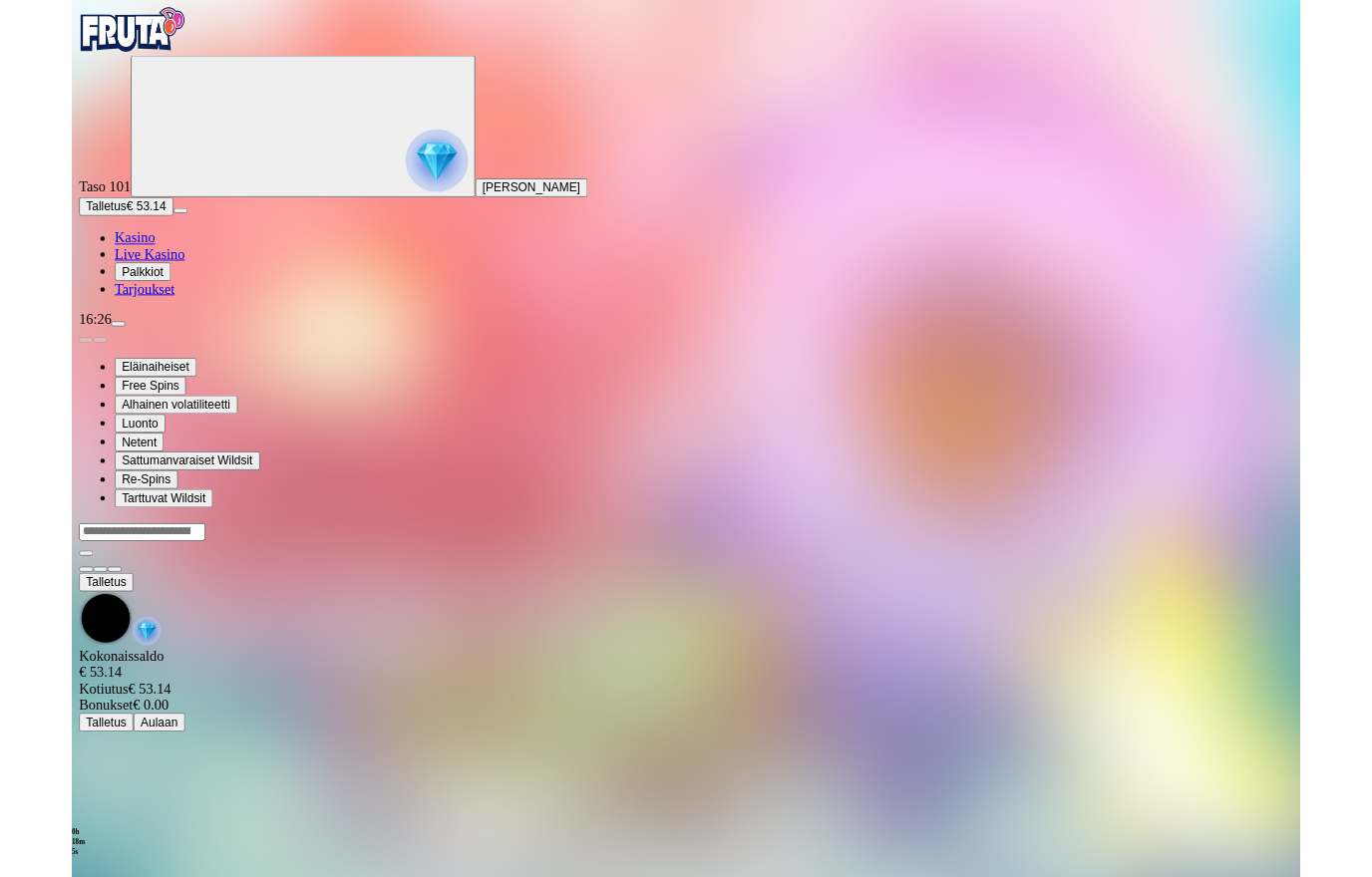 scroll, scrollTop: 0, scrollLeft: 0, axis: both 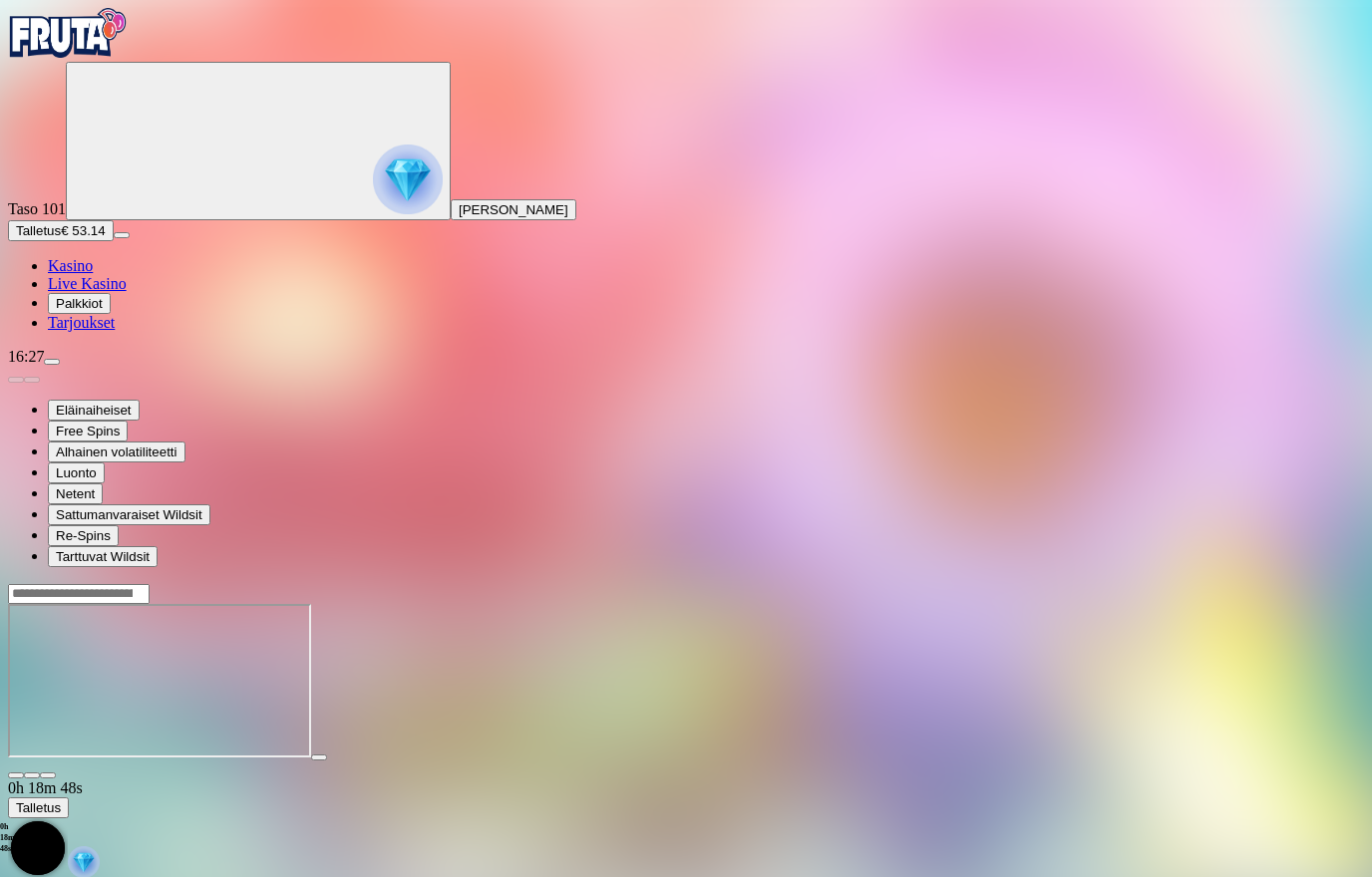click at bounding box center (16, 775) 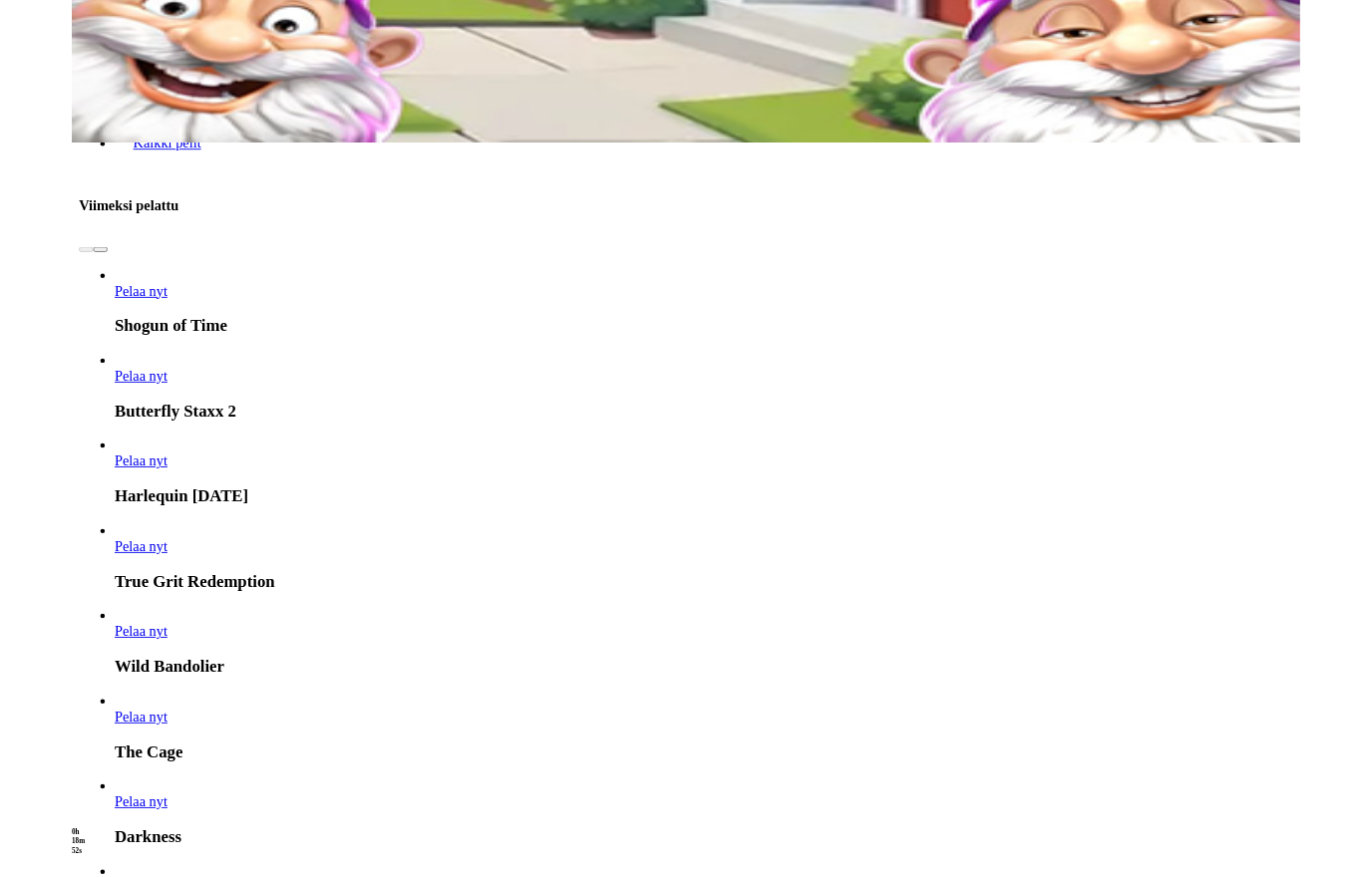 scroll, scrollTop: 821, scrollLeft: 0, axis: vertical 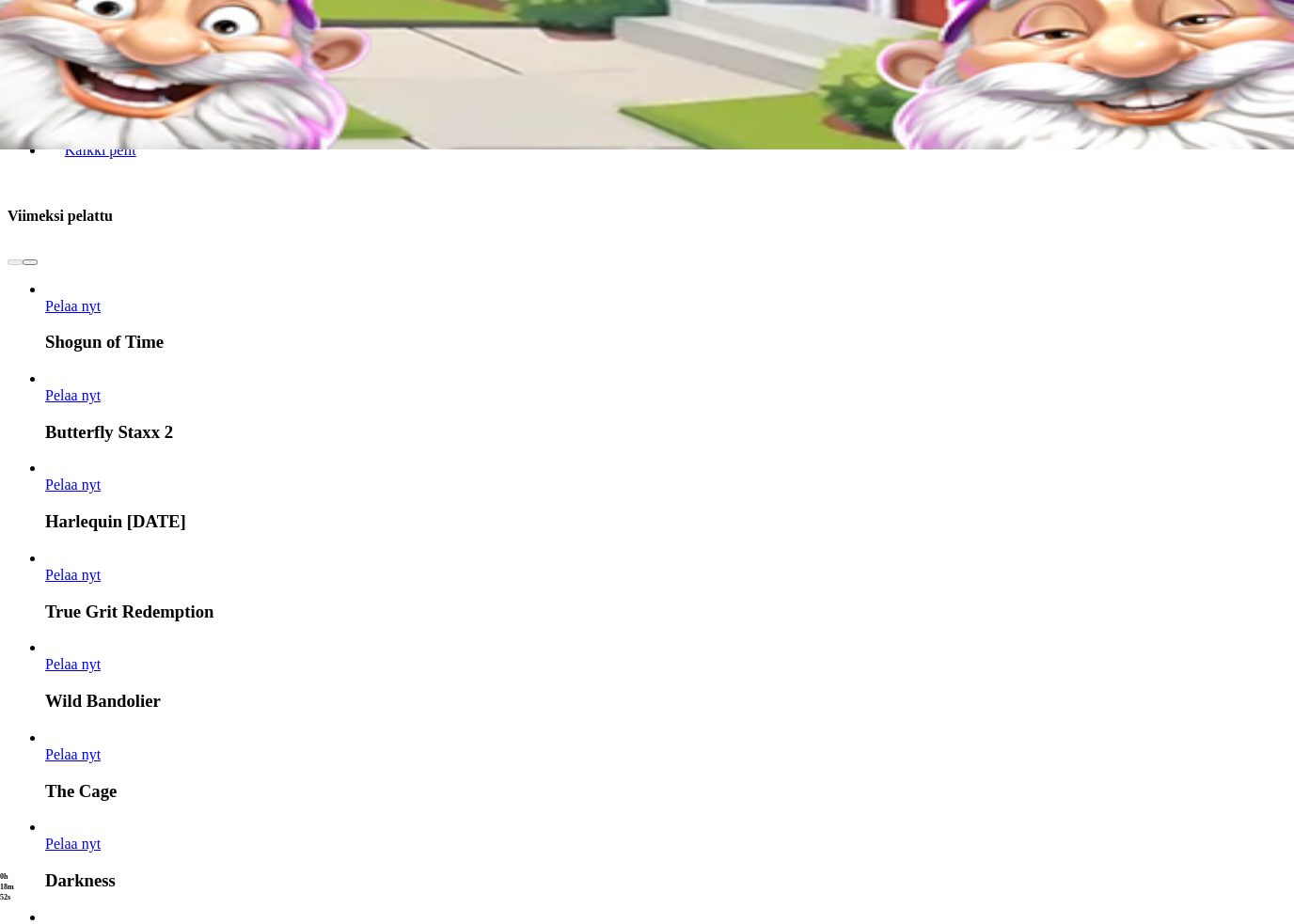 click at bounding box center [726, 5386] 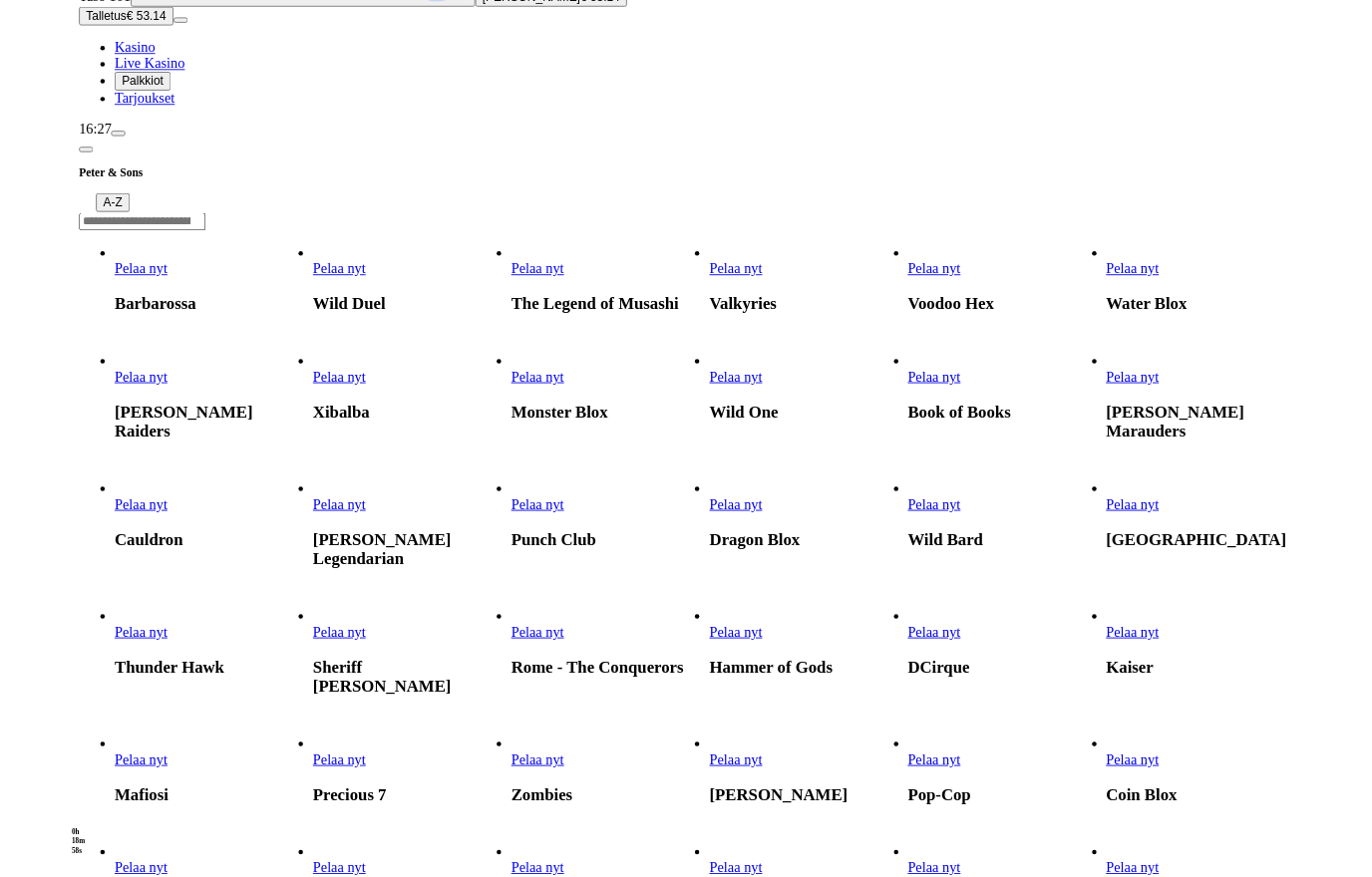 scroll, scrollTop: 212, scrollLeft: 0, axis: vertical 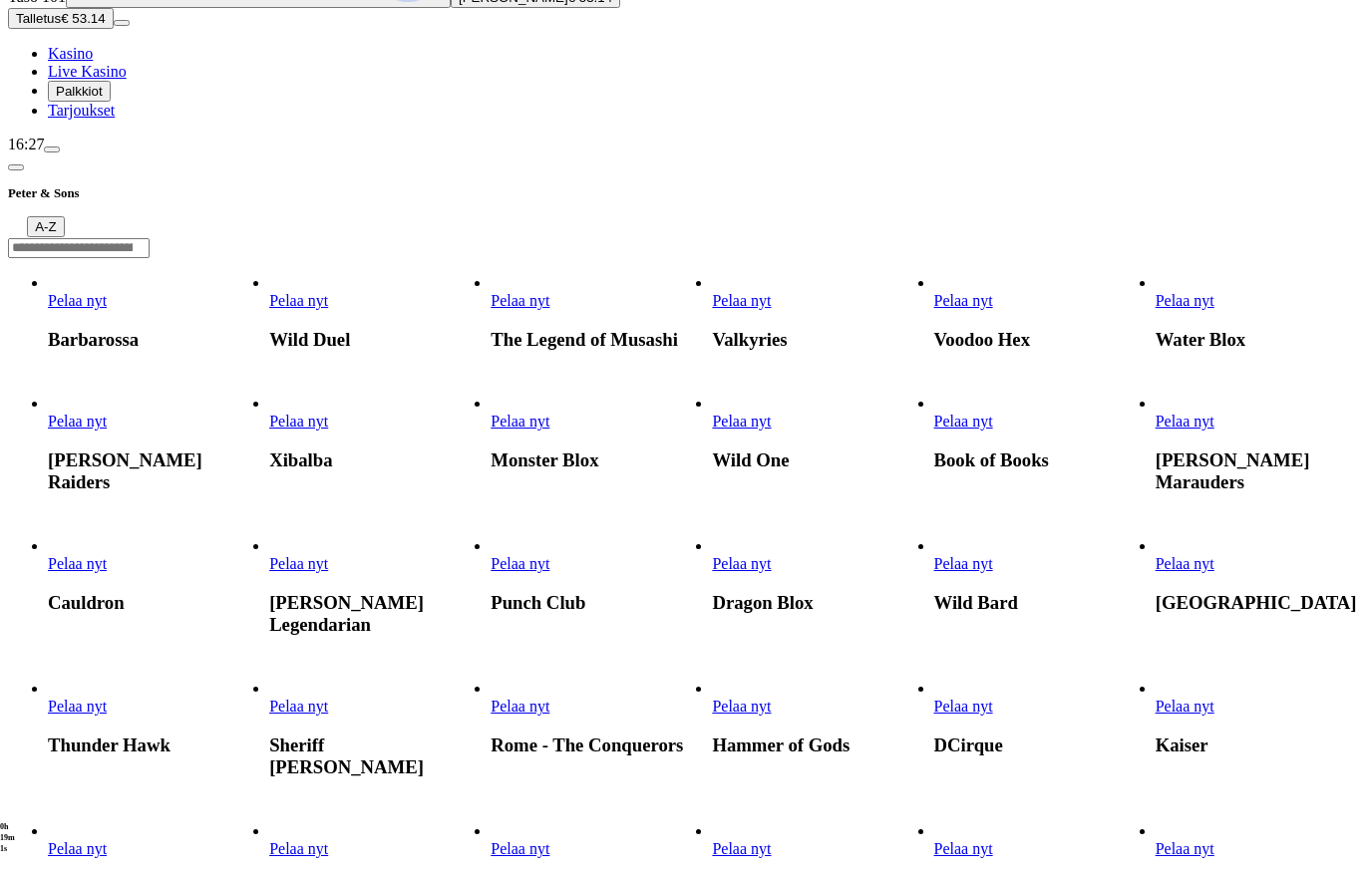click on "Pelaa nyt" at bounding box center (741, 421) 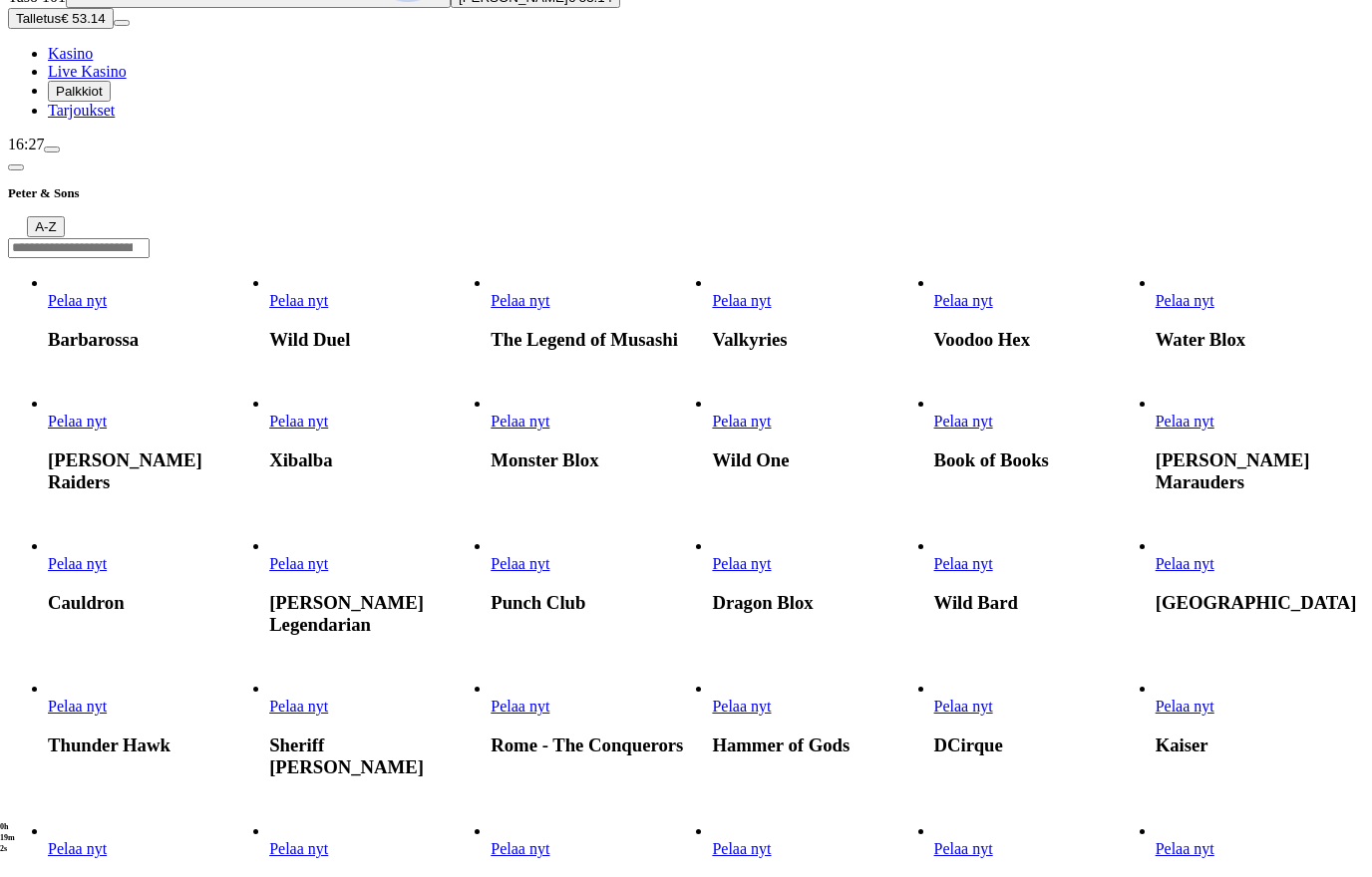 scroll, scrollTop: 0, scrollLeft: 0, axis: both 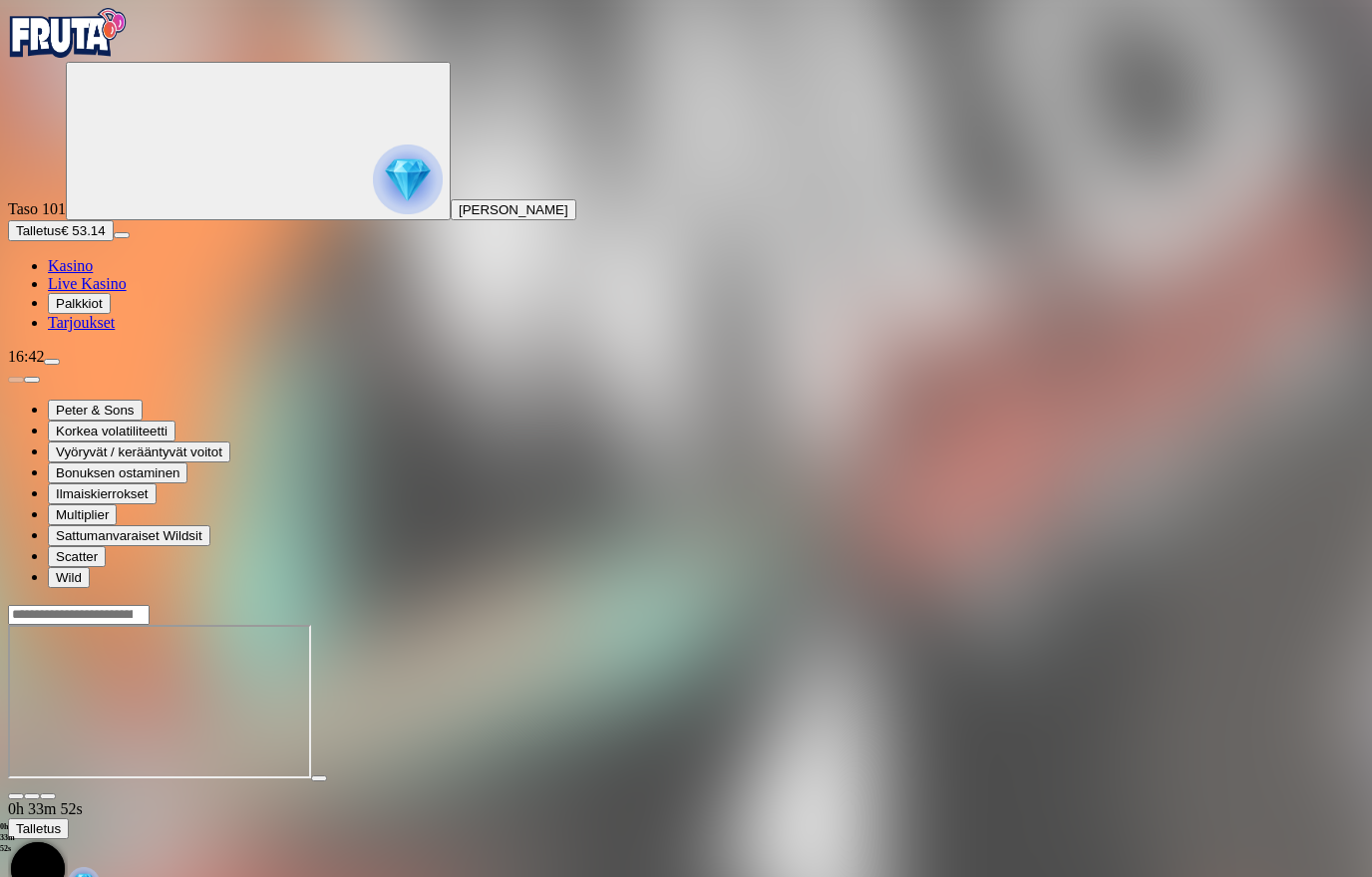 click at bounding box center [16, 796] 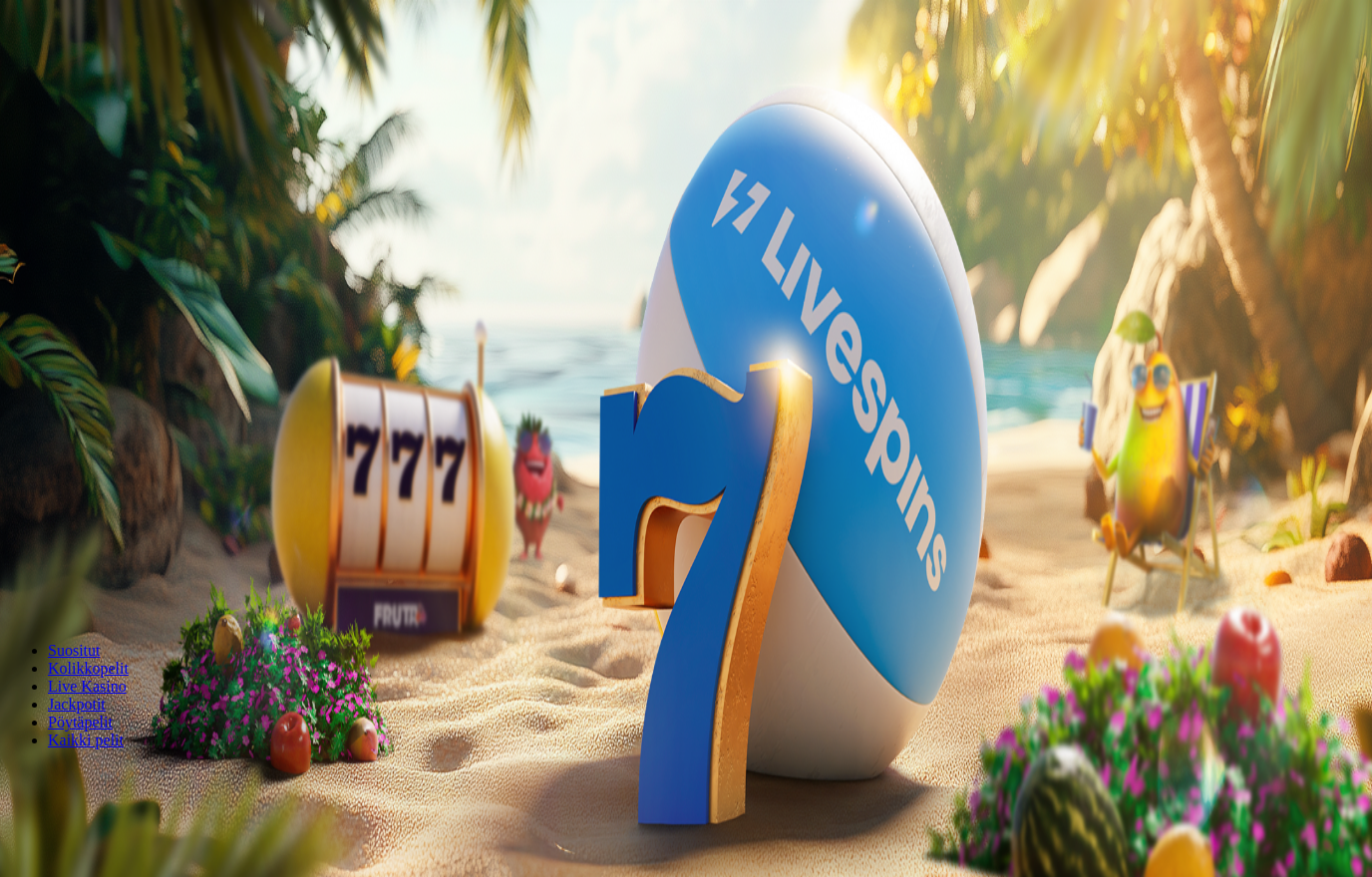 scroll, scrollTop: 0, scrollLeft: 0, axis: both 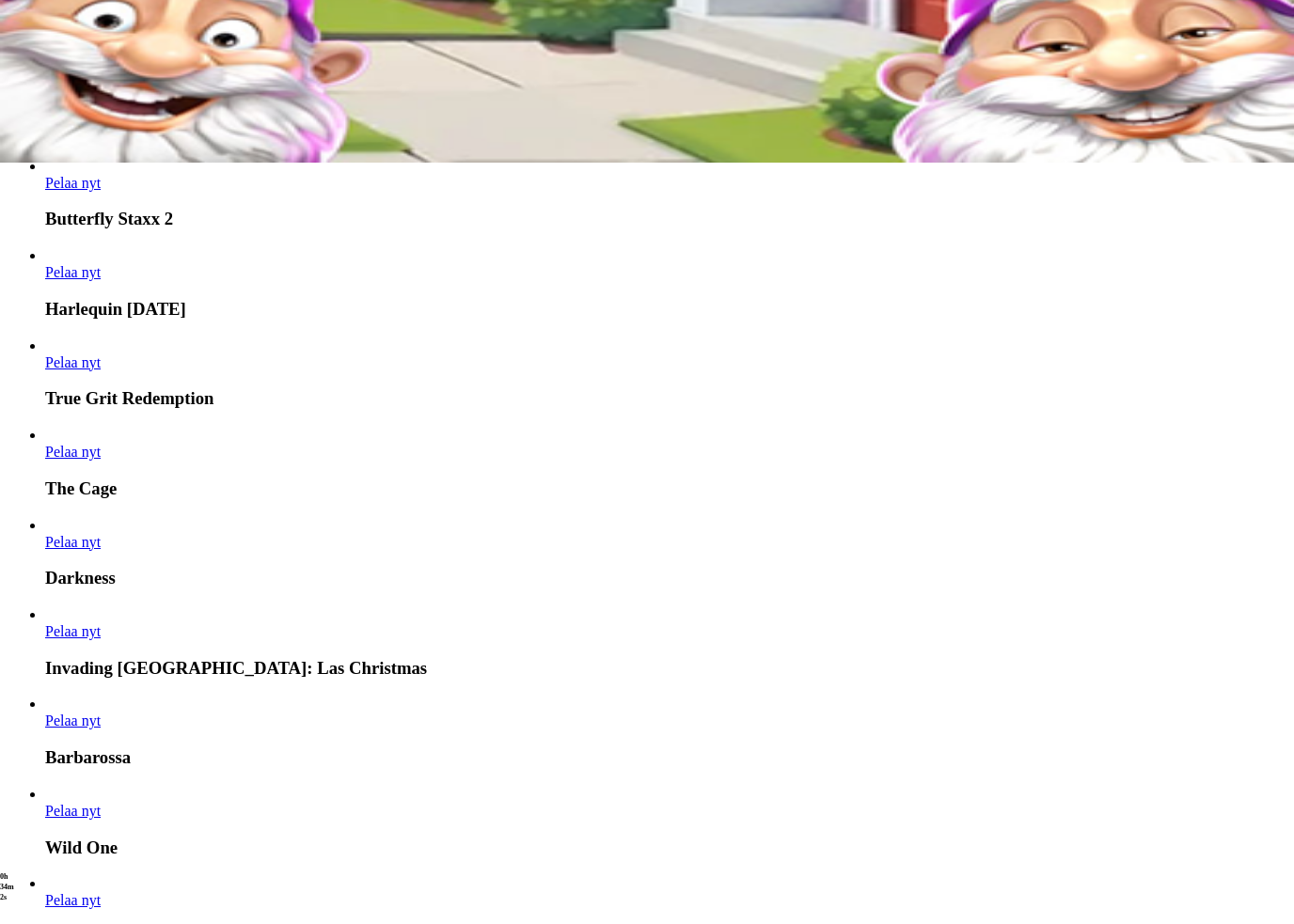 click at bounding box center (647, 3395) 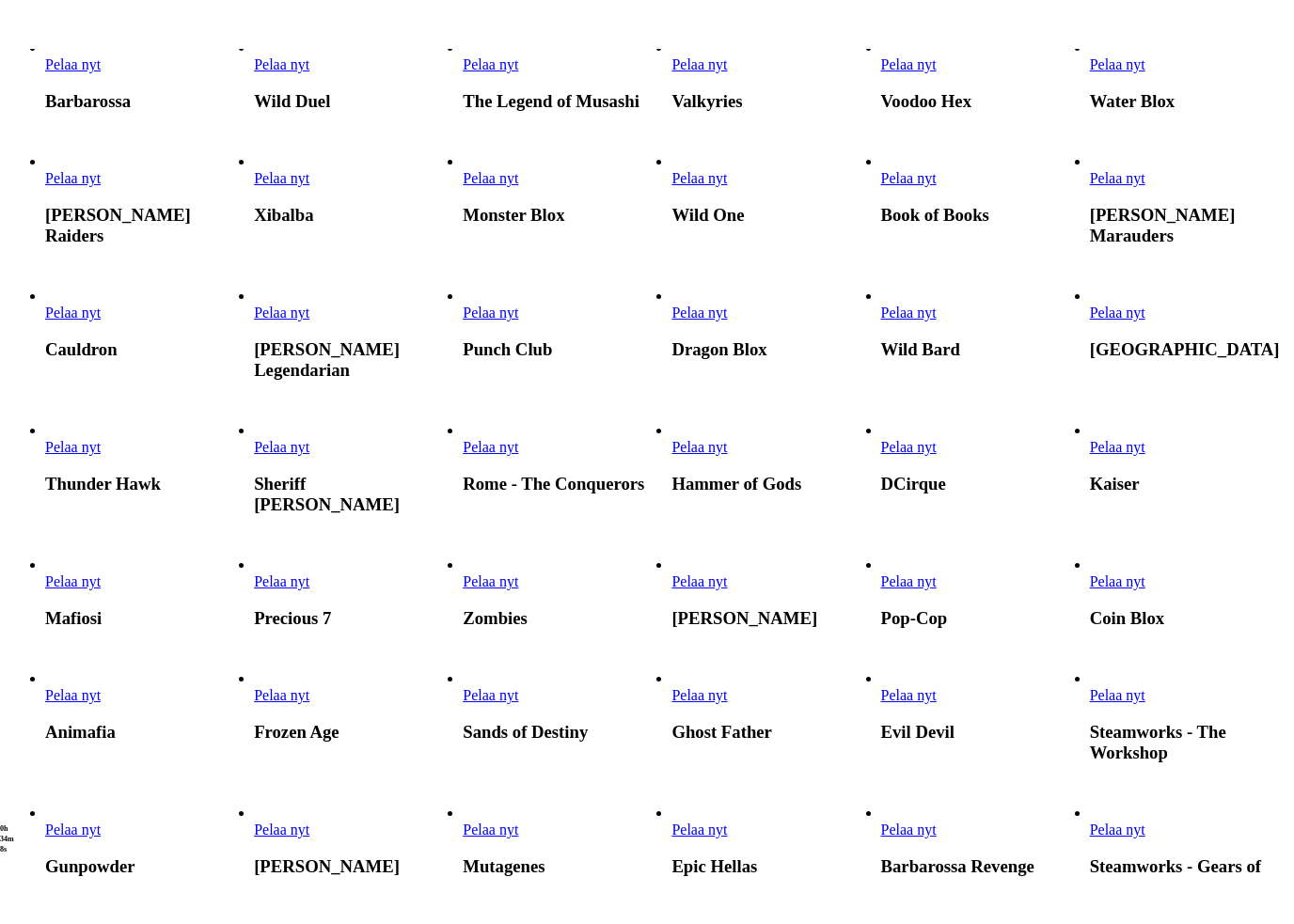scroll, scrollTop: 469, scrollLeft: 0, axis: vertical 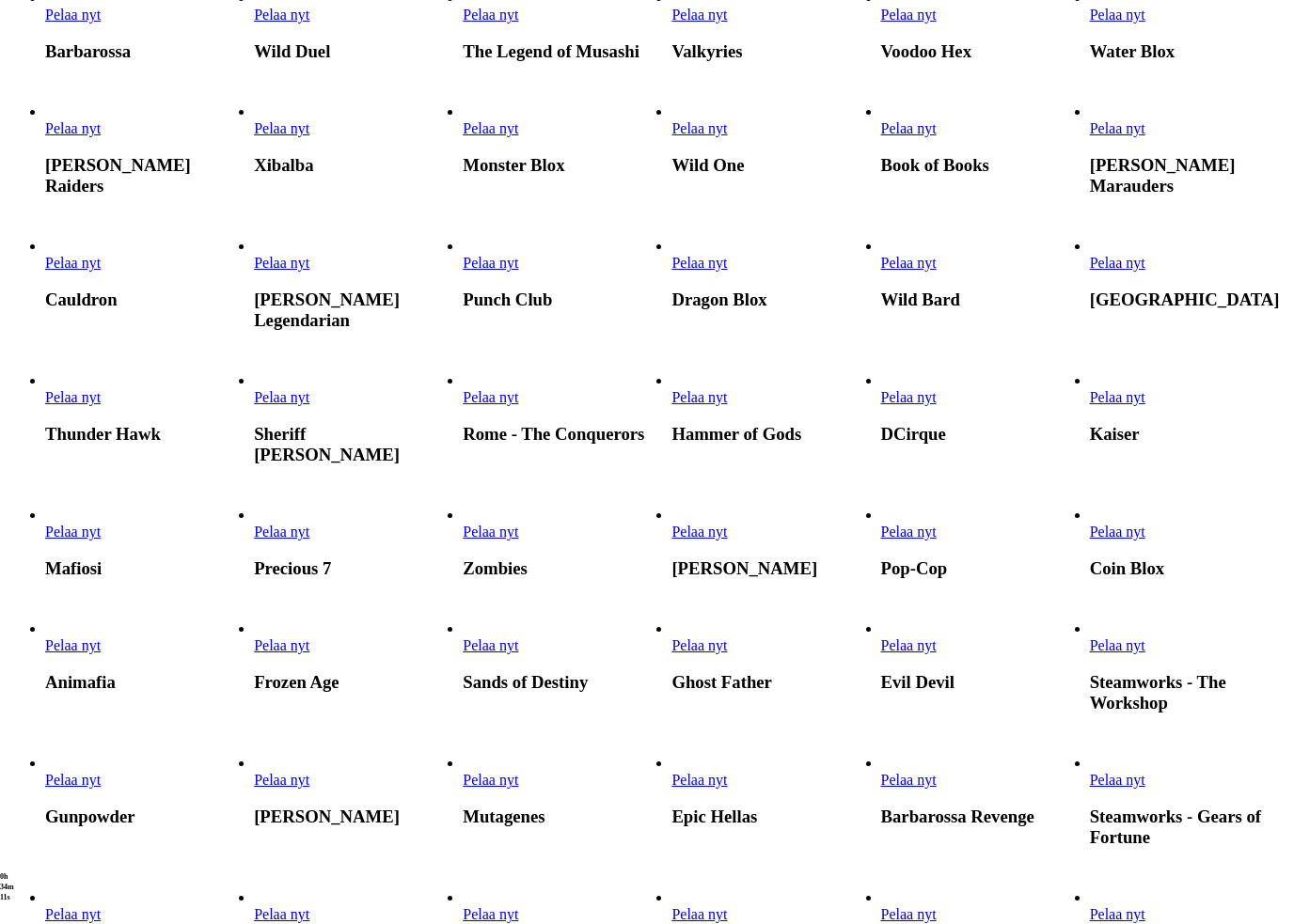 click at bounding box center [1090, 406] 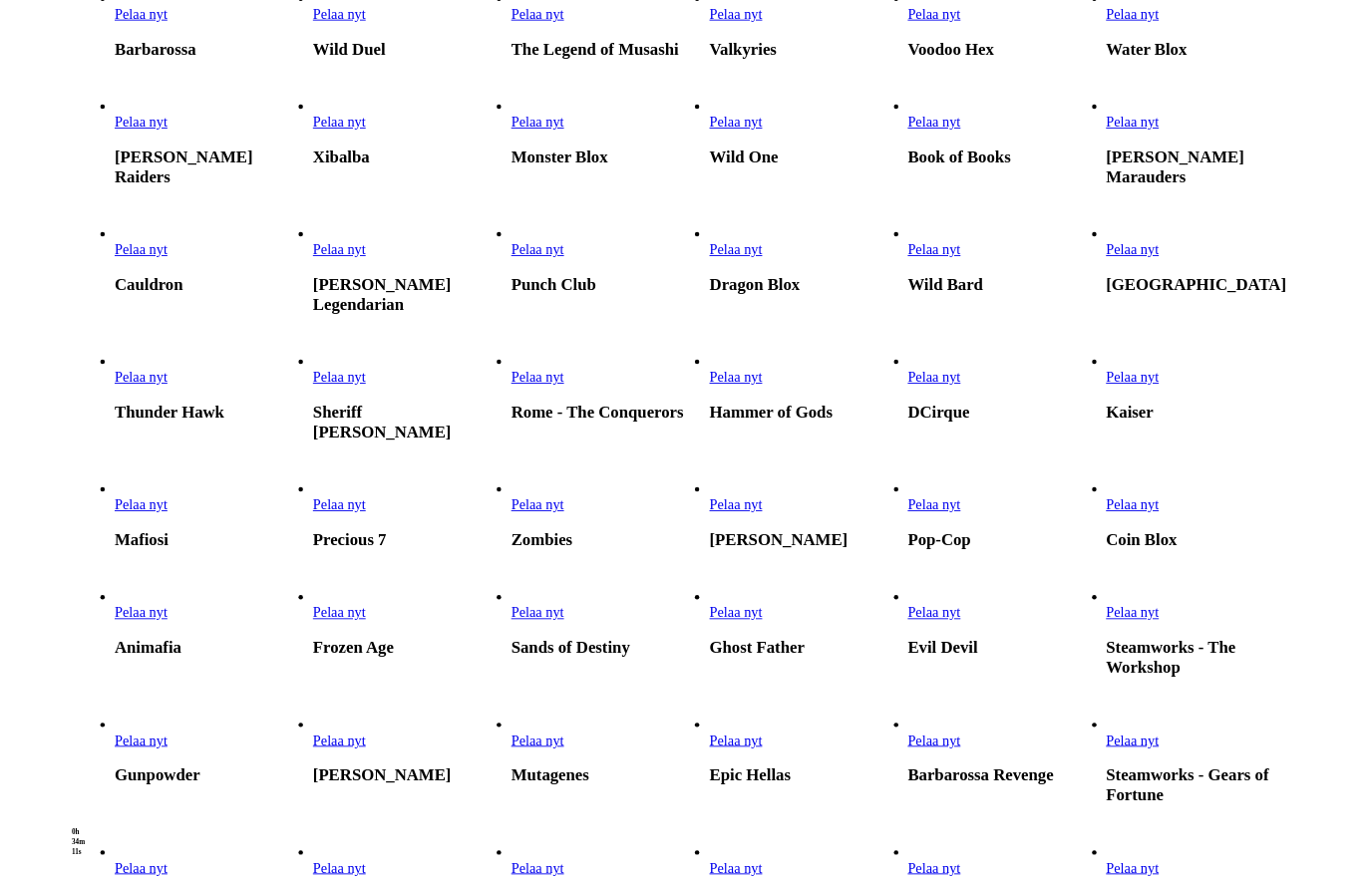 scroll, scrollTop: 0, scrollLeft: 0, axis: both 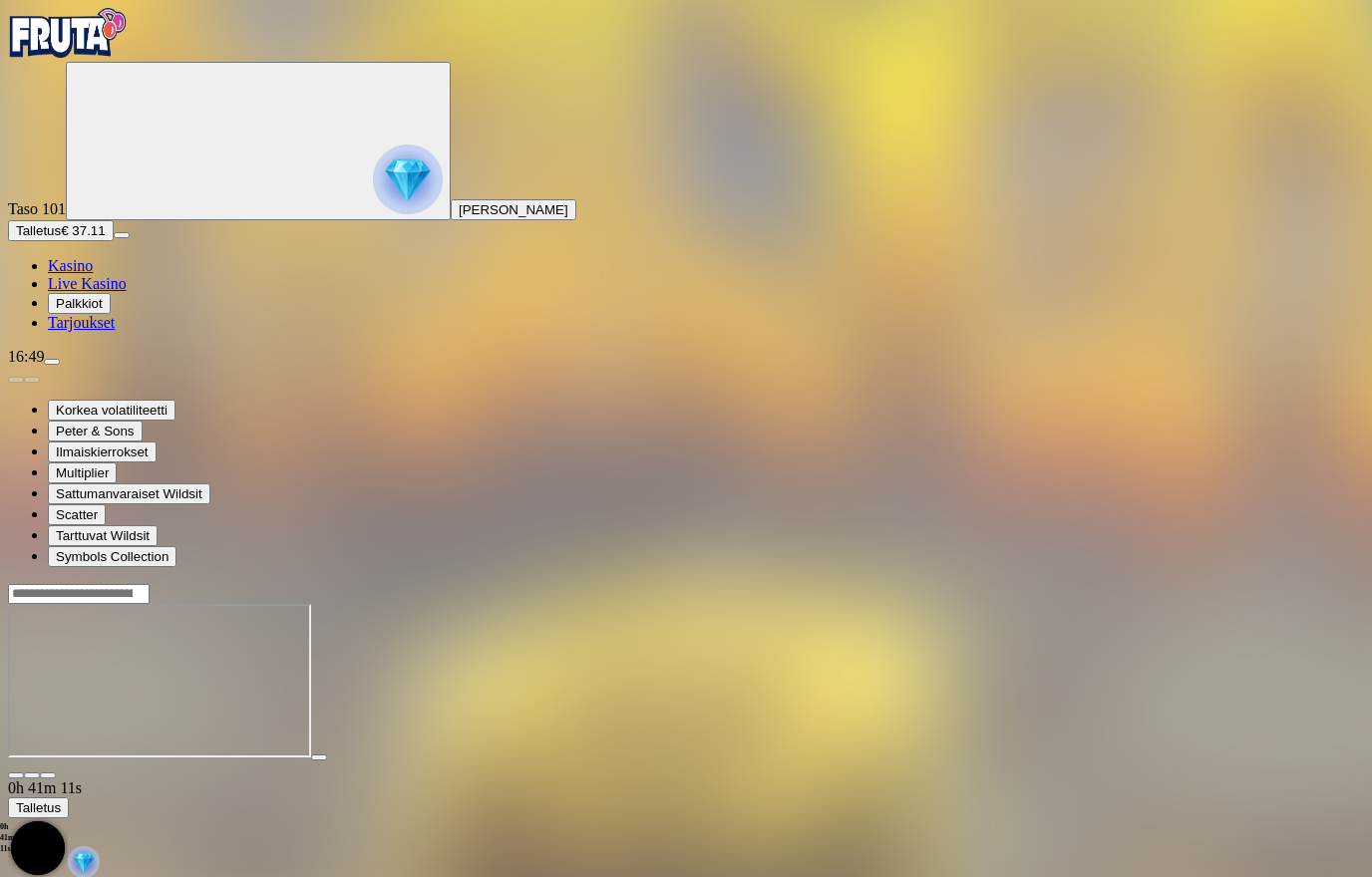 click at bounding box center [16, 775] 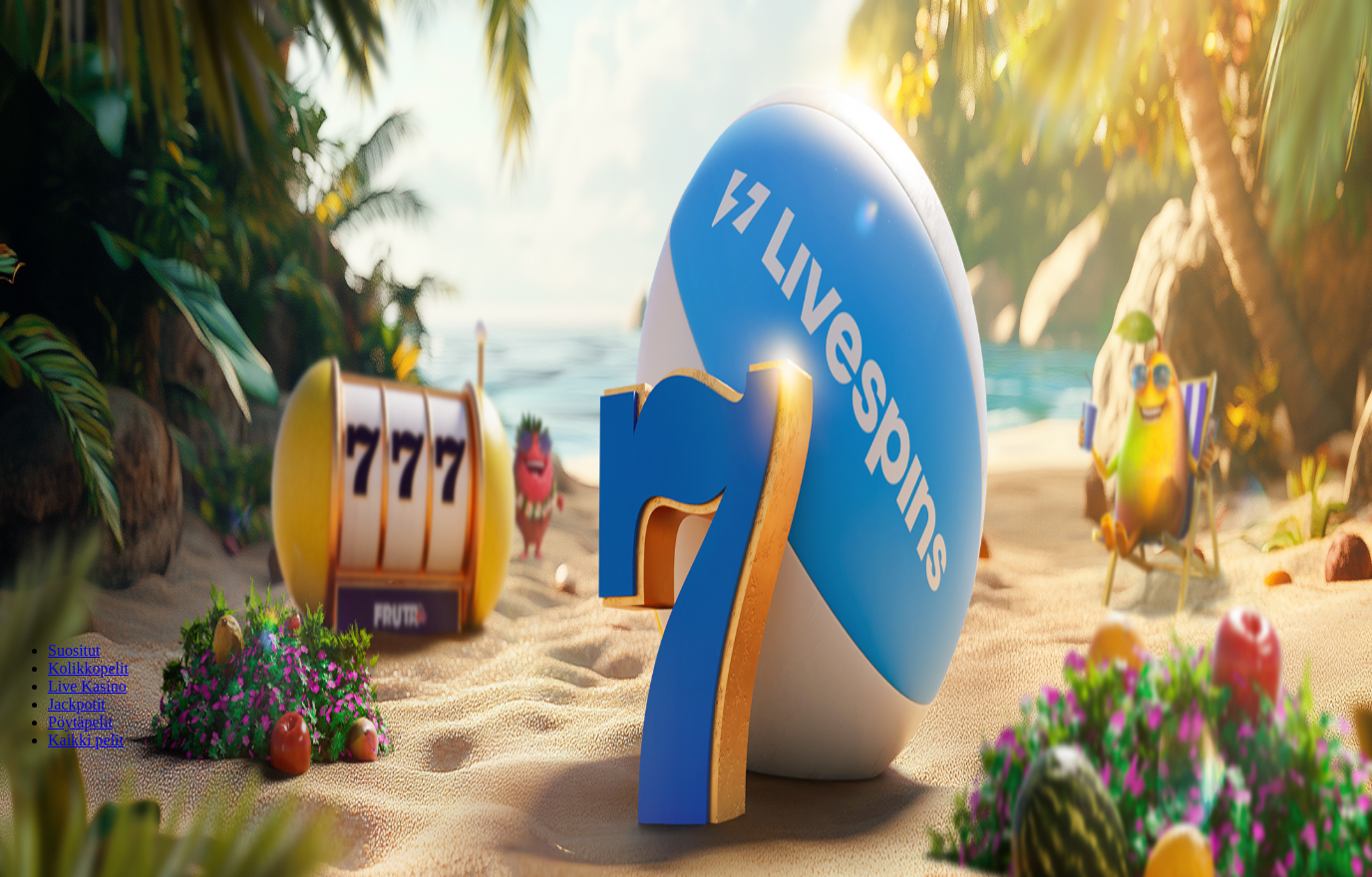 scroll, scrollTop: 0, scrollLeft: 0, axis: both 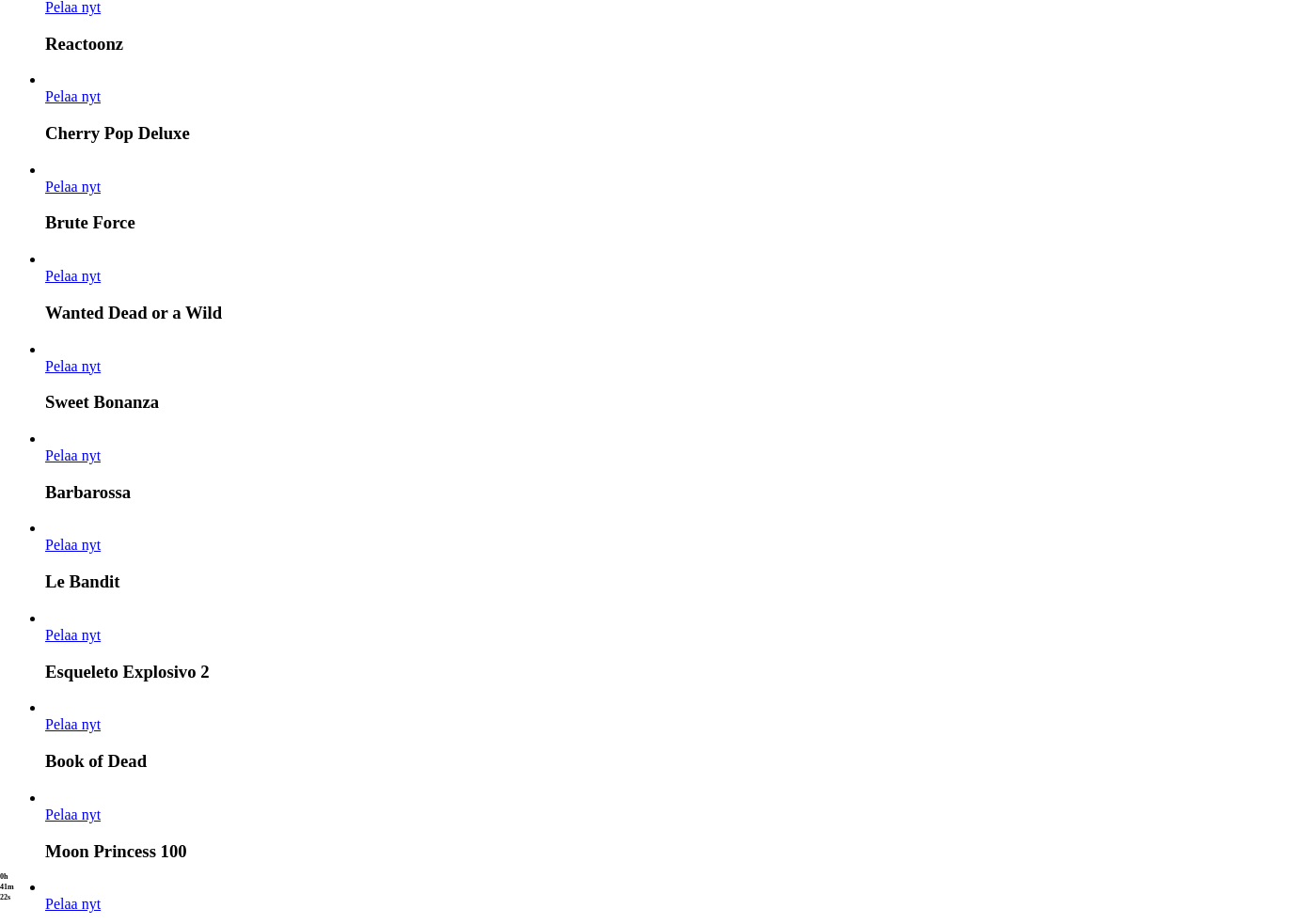 click at bounding box center [45, 5105] 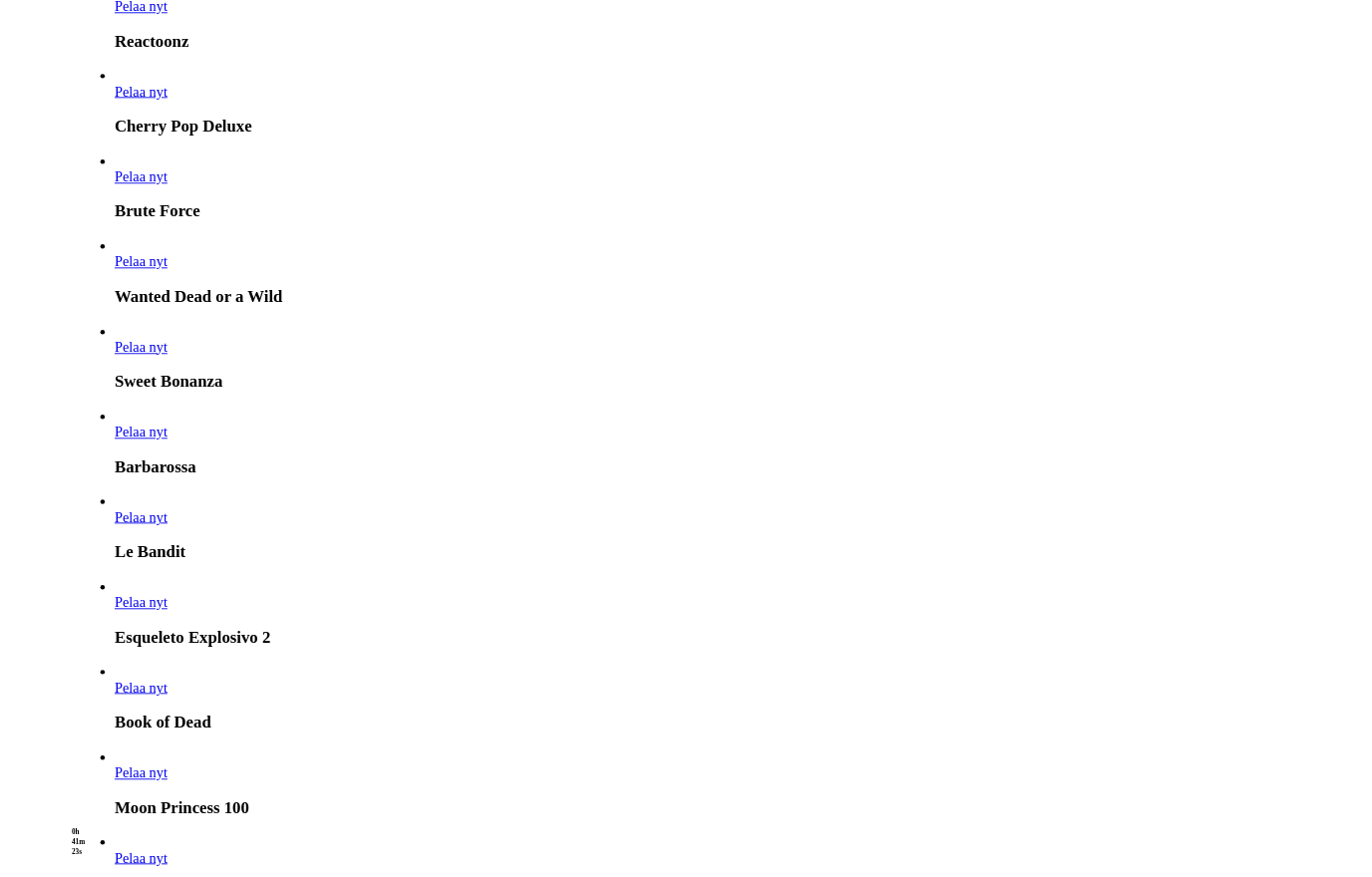scroll, scrollTop: 0, scrollLeft: 0, axis: both 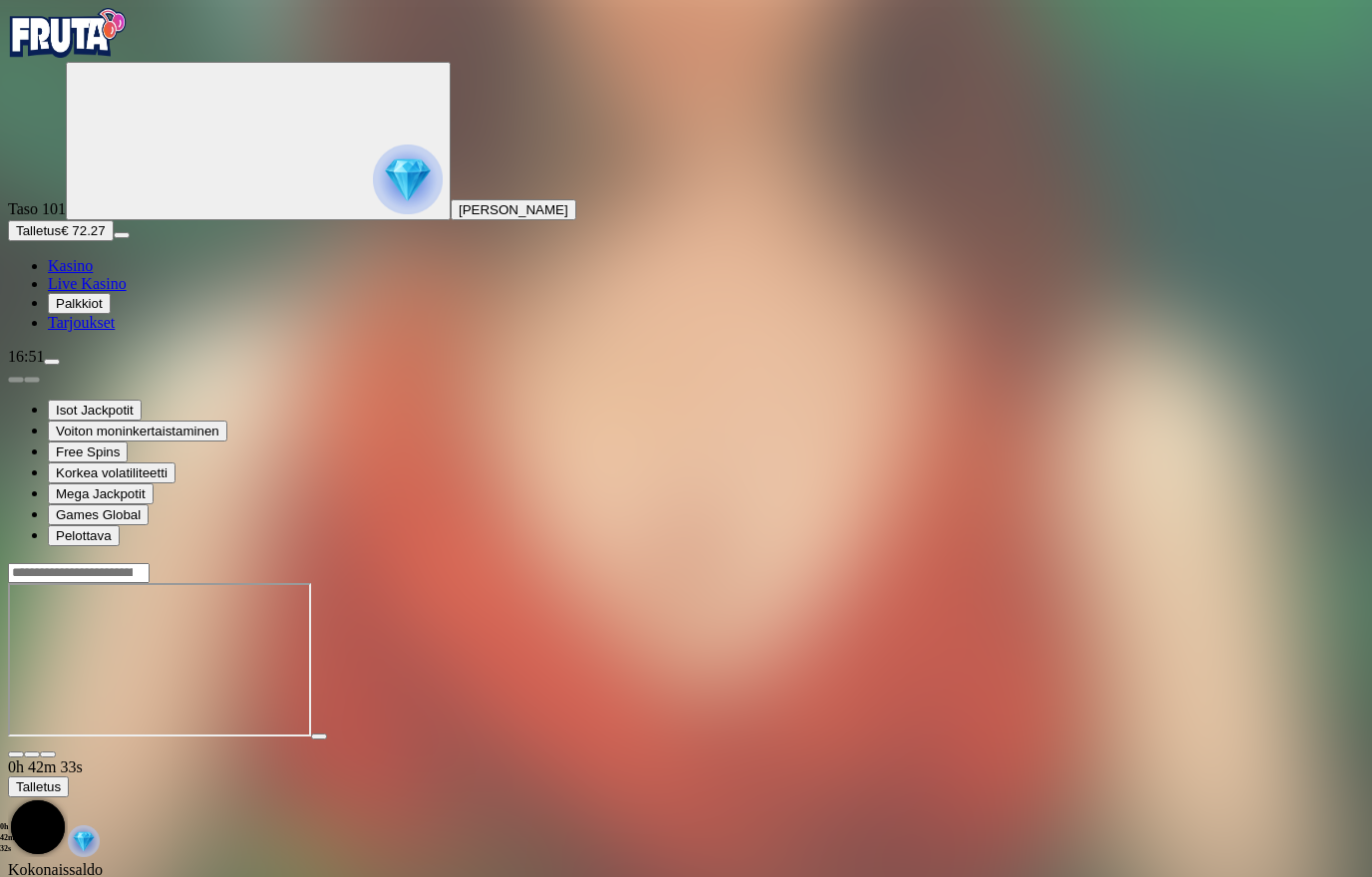 click at bounding box center [16, 754] 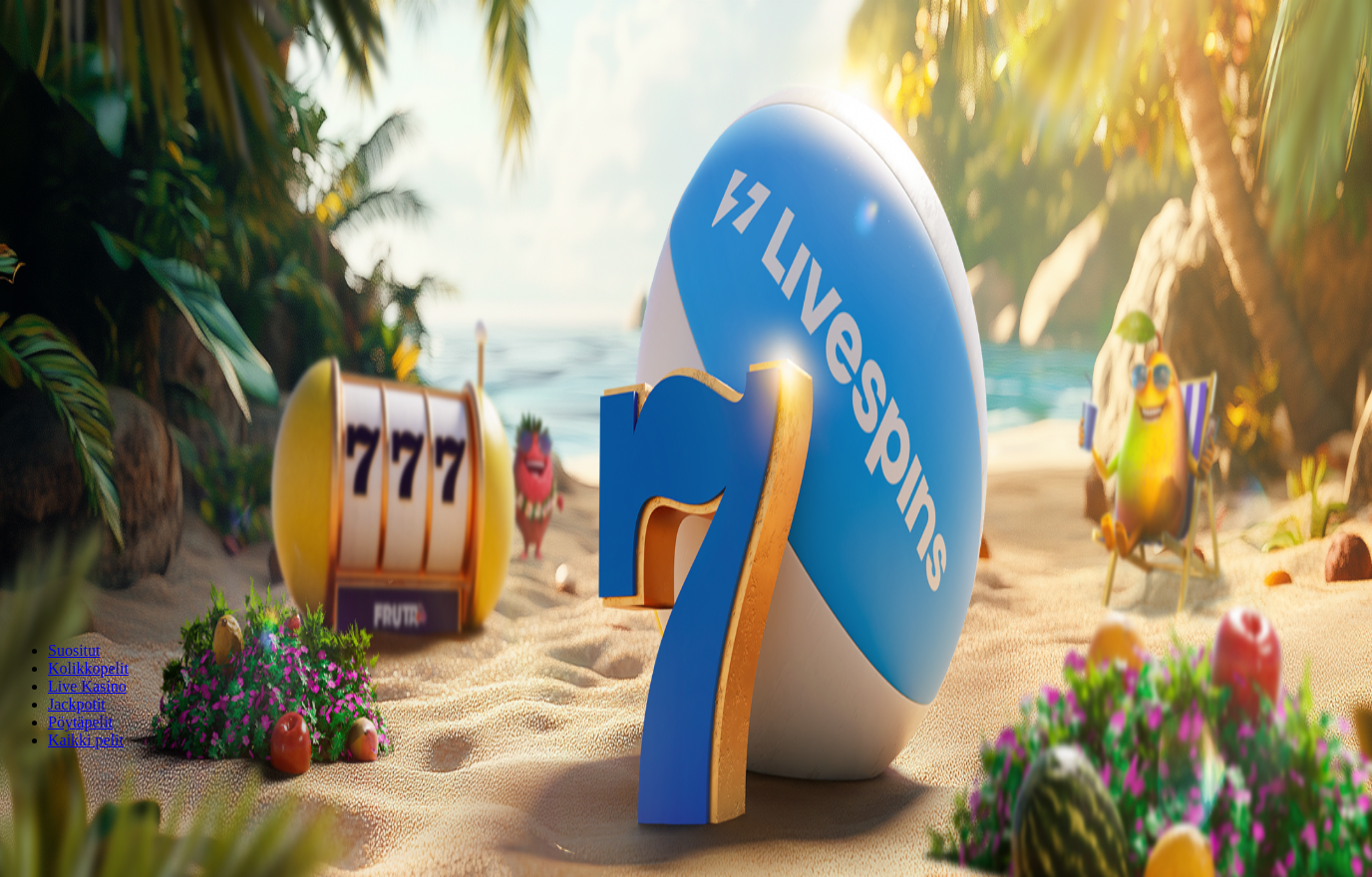 scroll, scrollTop: 0, scrollLeft: 0, axis: both 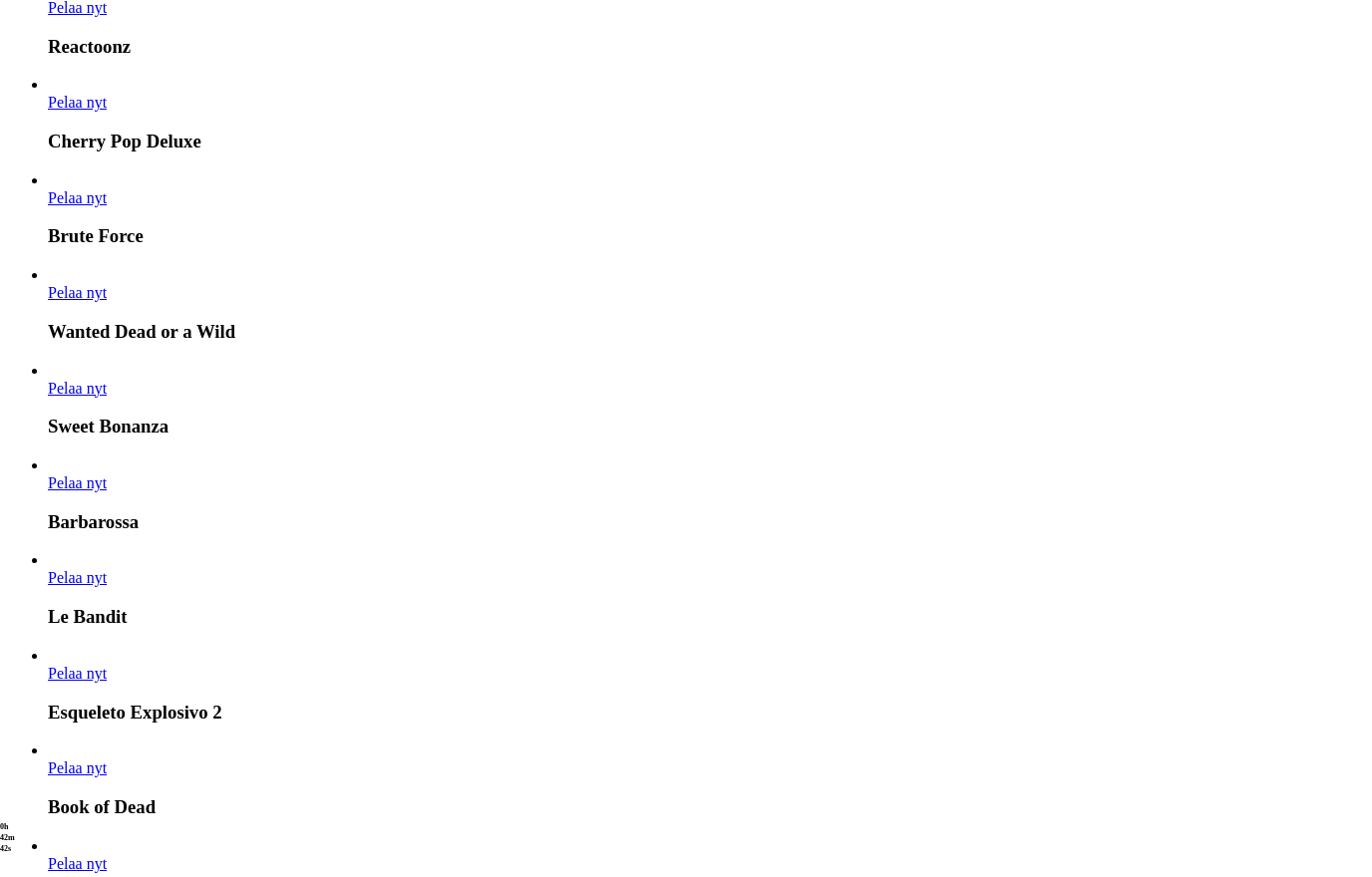 click on "Näytä kaikki" at bounding box center [49, 5220] 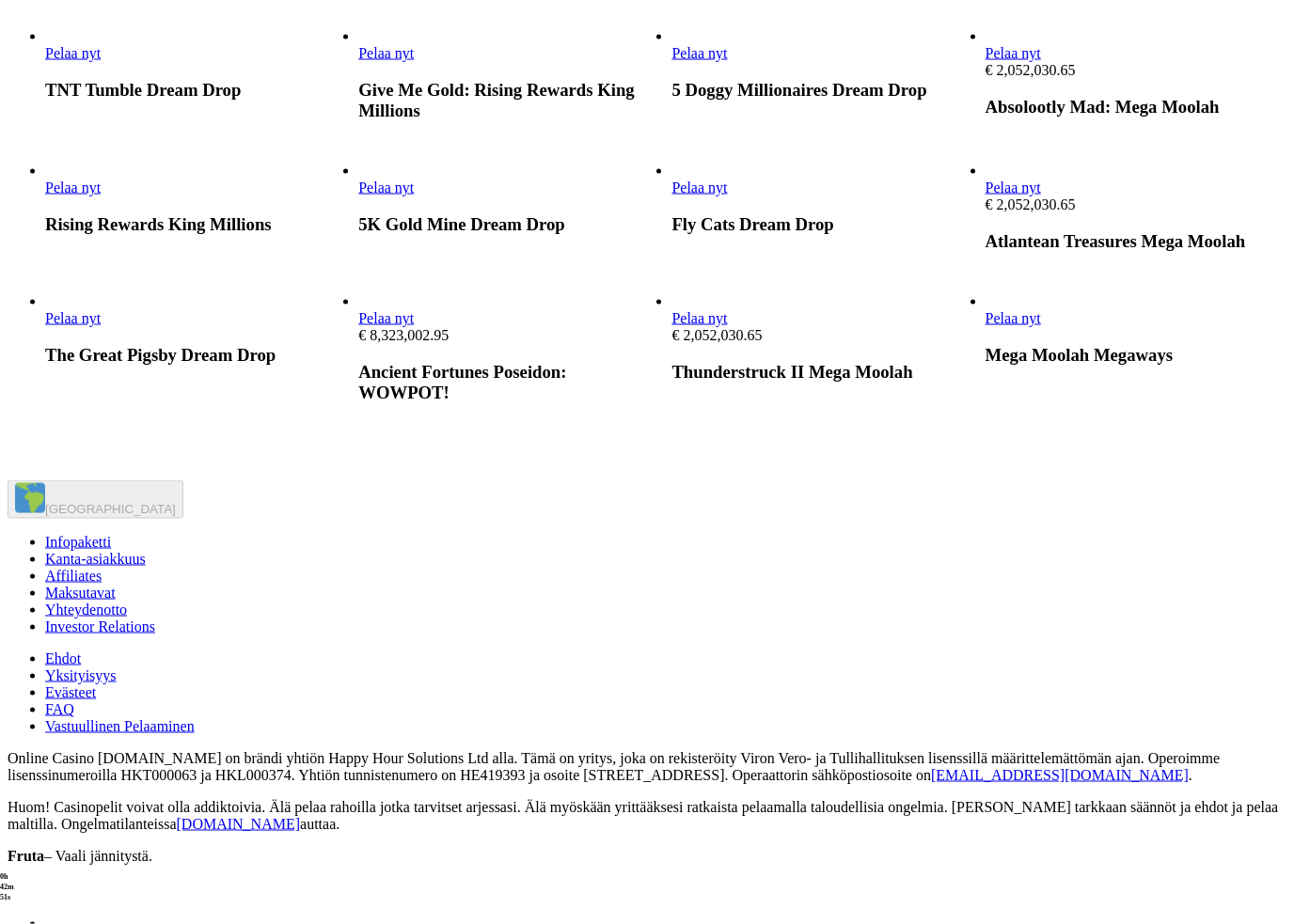 scroll, scrollTop: 941, scrollLeft: 0, axis: vertical 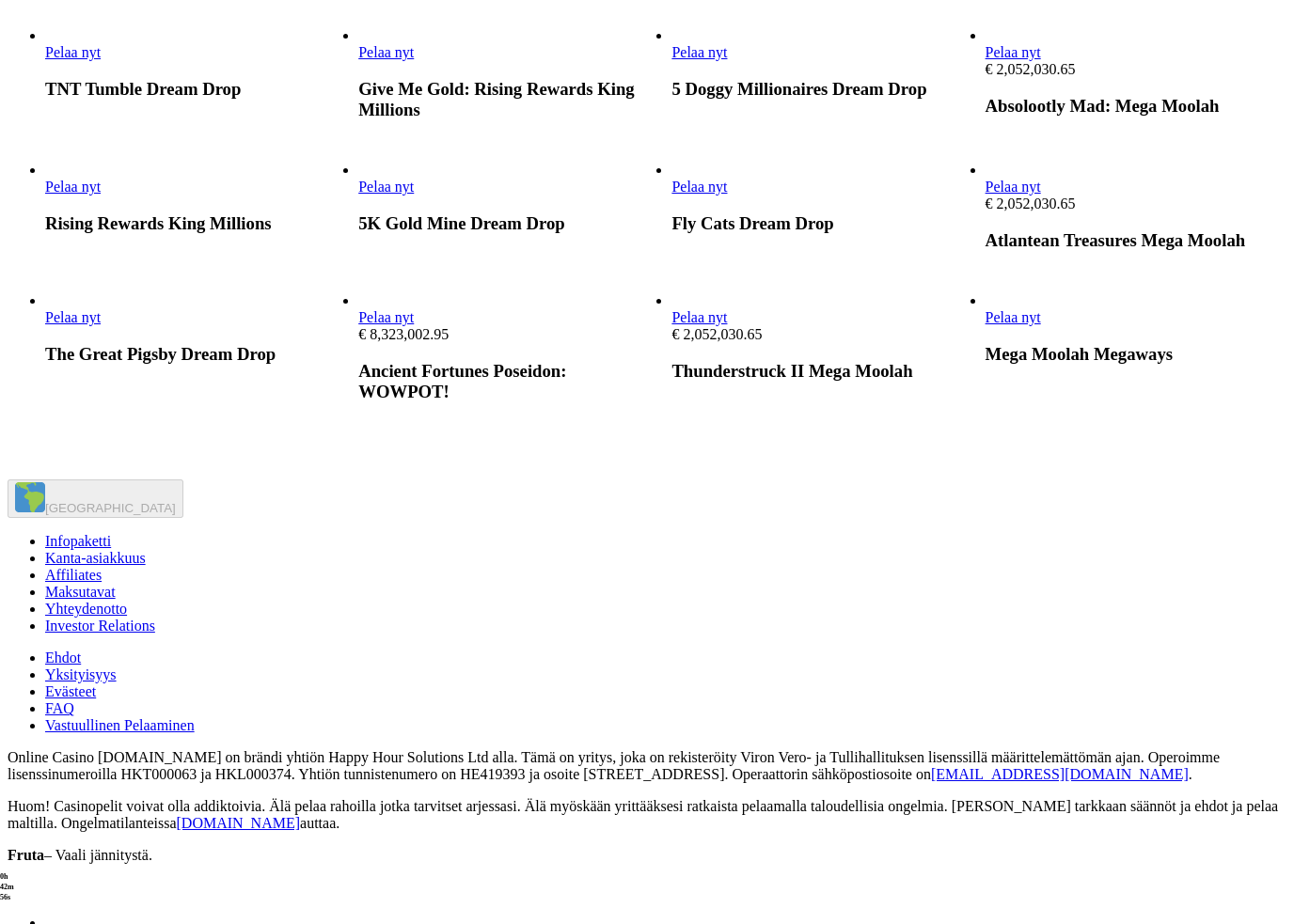 click at bounding box center (671, -73) 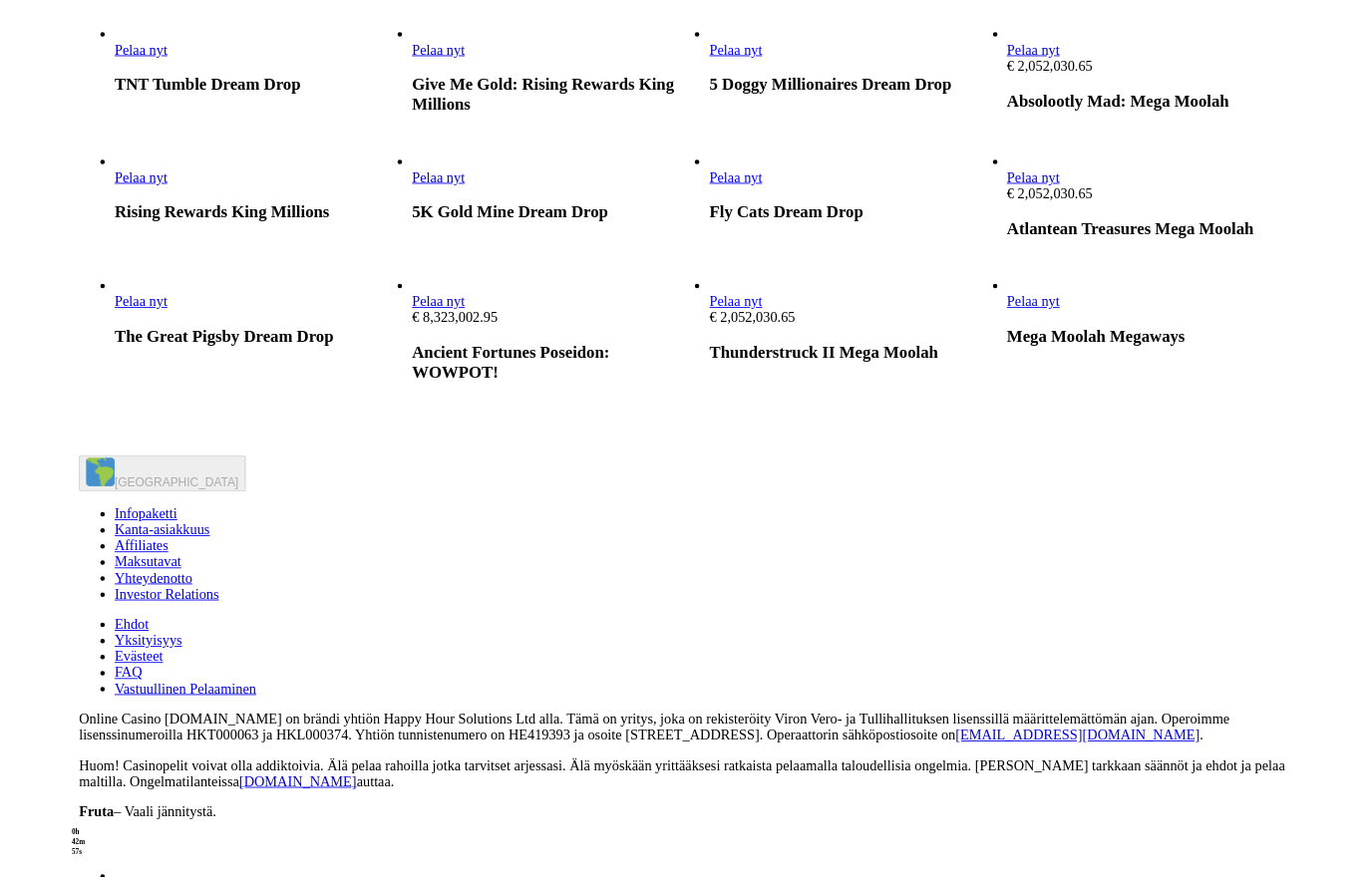 scroll, scrollTop: 0, scrollLeft: 0, axis: both 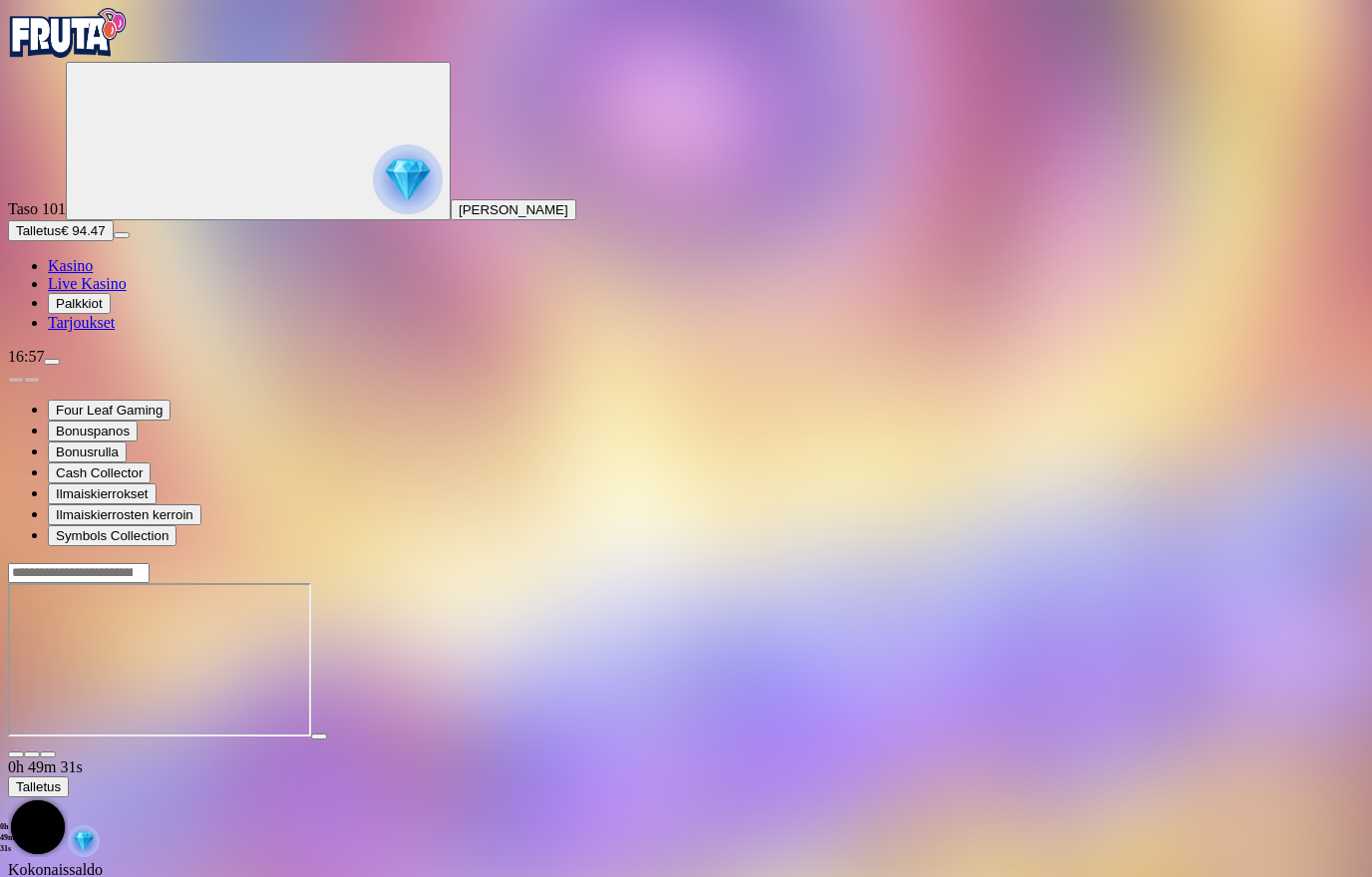 click at bounding box center (16, 754) 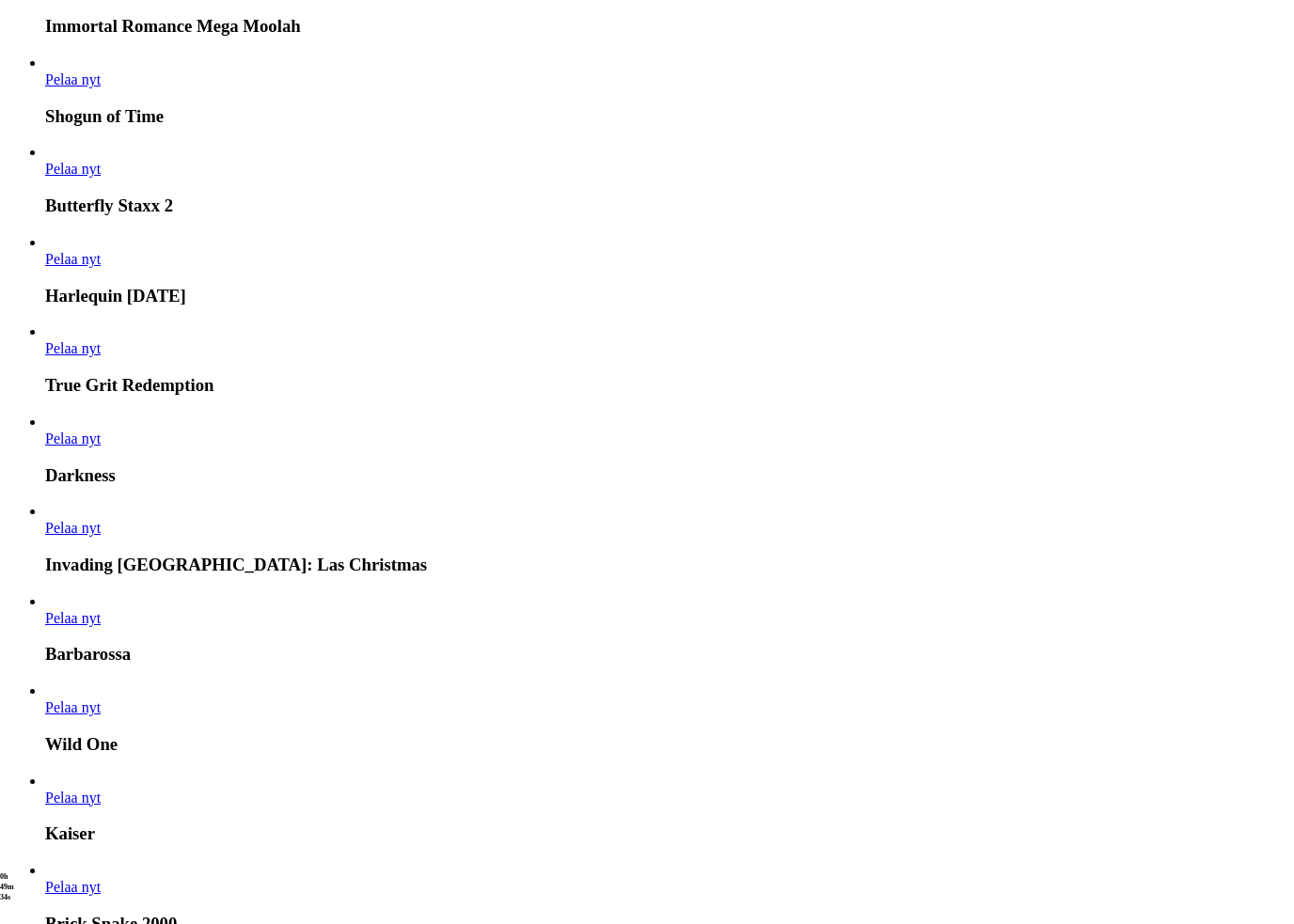 scroll, scrollTop: 1090, scrollLeft: 0, axis: vertical 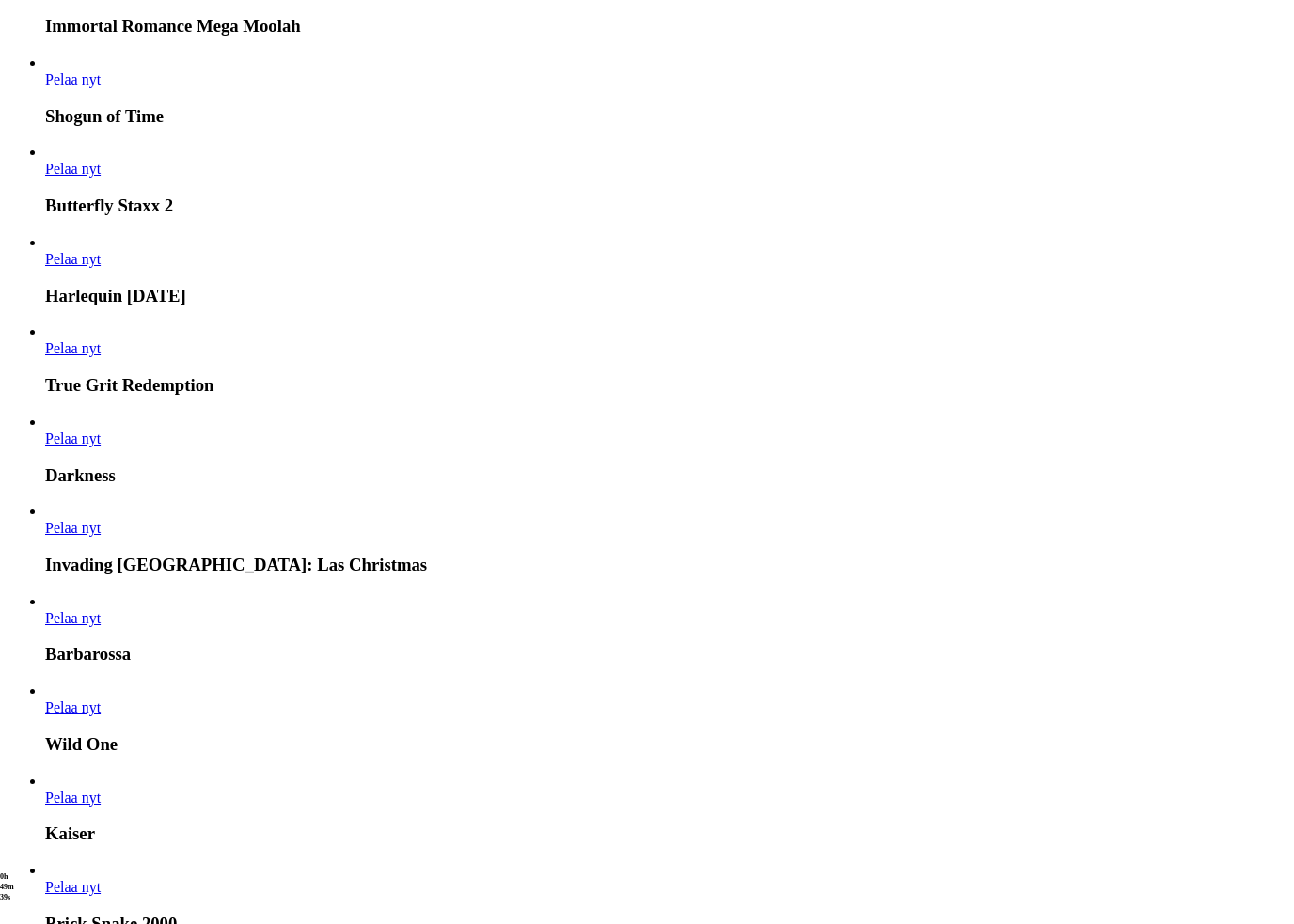 click on "Näytä kaikki" at bounding box center [1263, 14318] 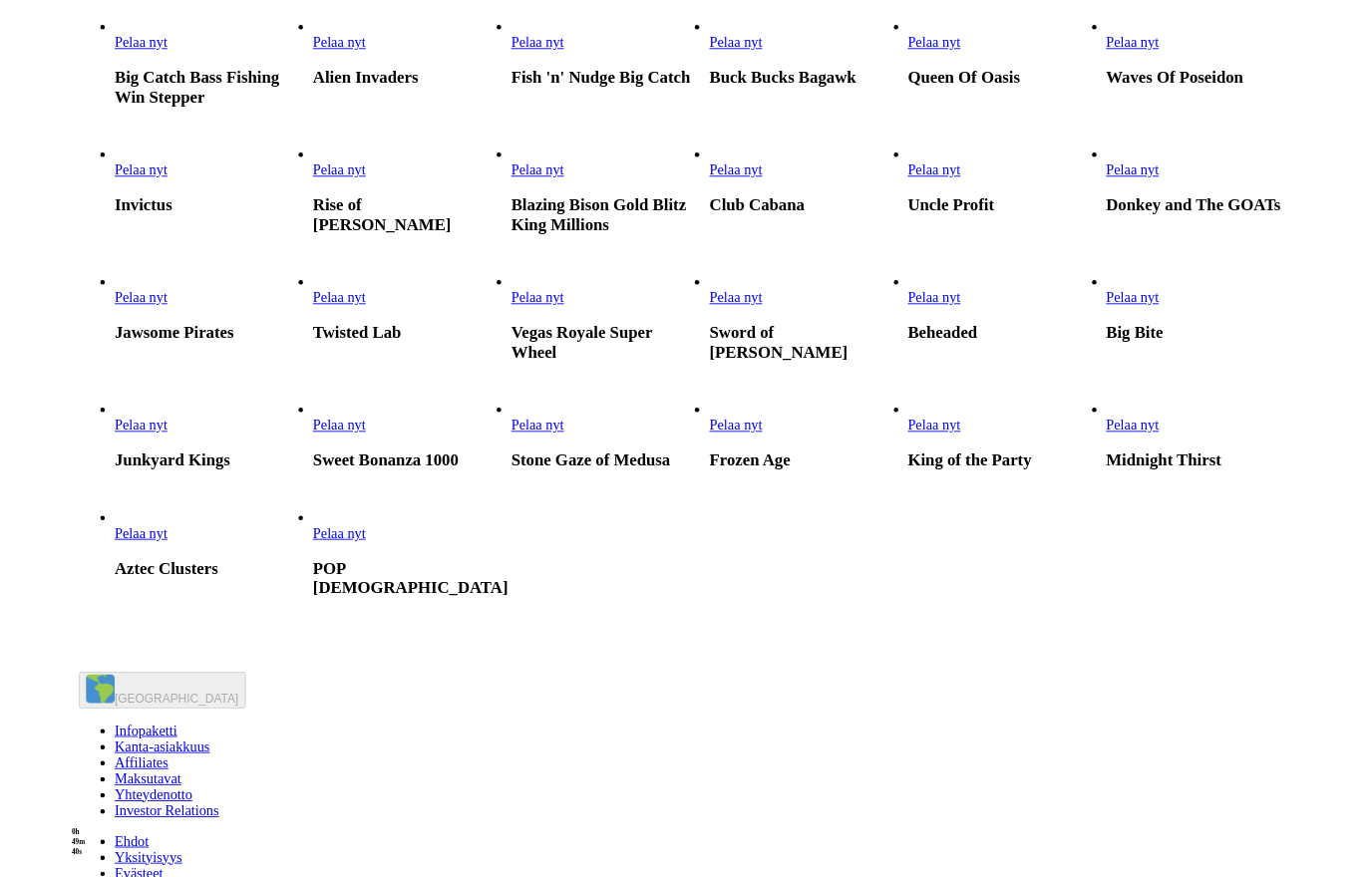 scroll, scrollTop: 0, scrollLeft: 0, axis: both 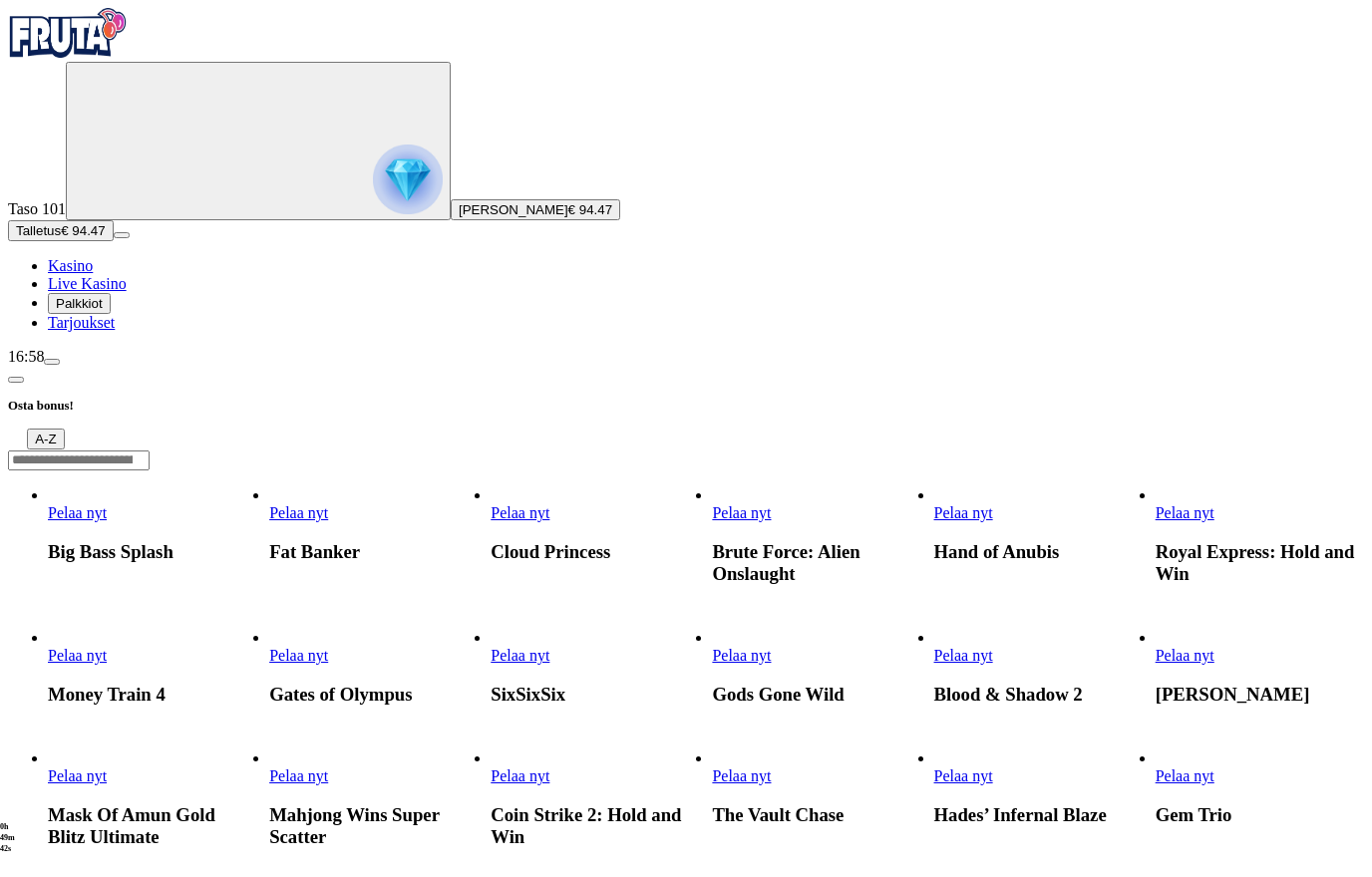 click on "Pelaa nyt" at bounding box center [1185, 512] 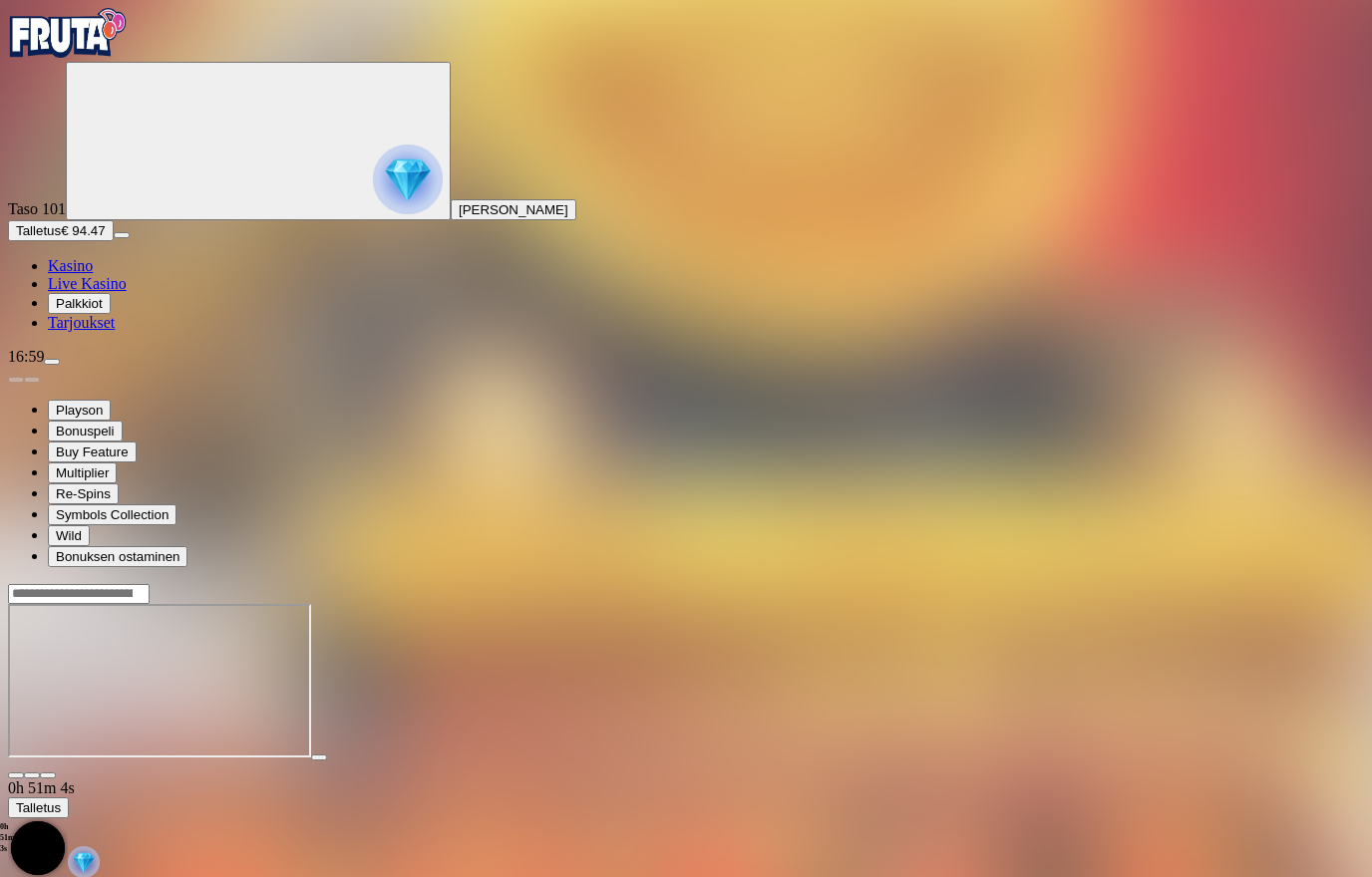 click at bounding box center [16, 775] 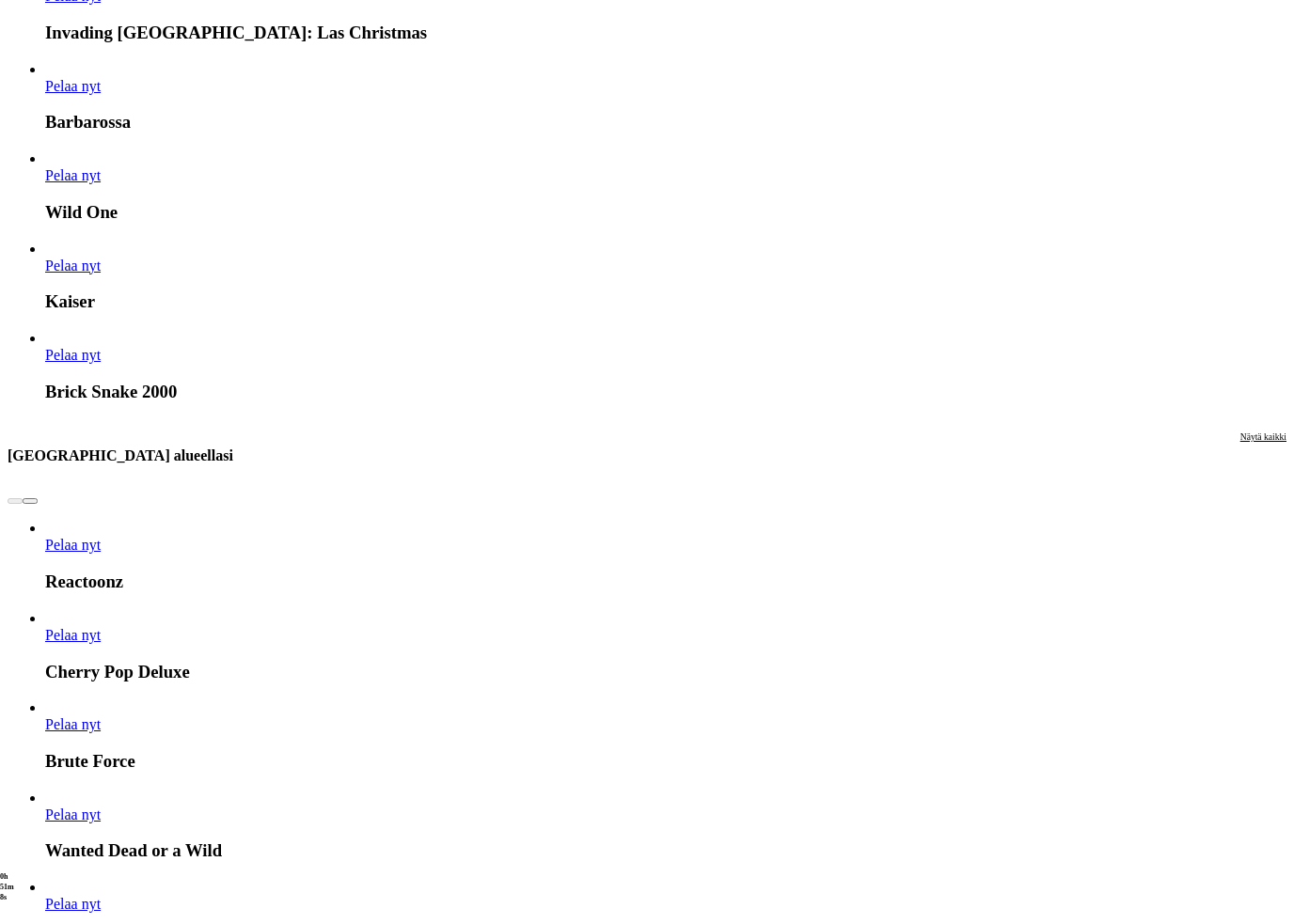 scroll, scrollTop: 1651, scrollLeft: 0, axis: vertical 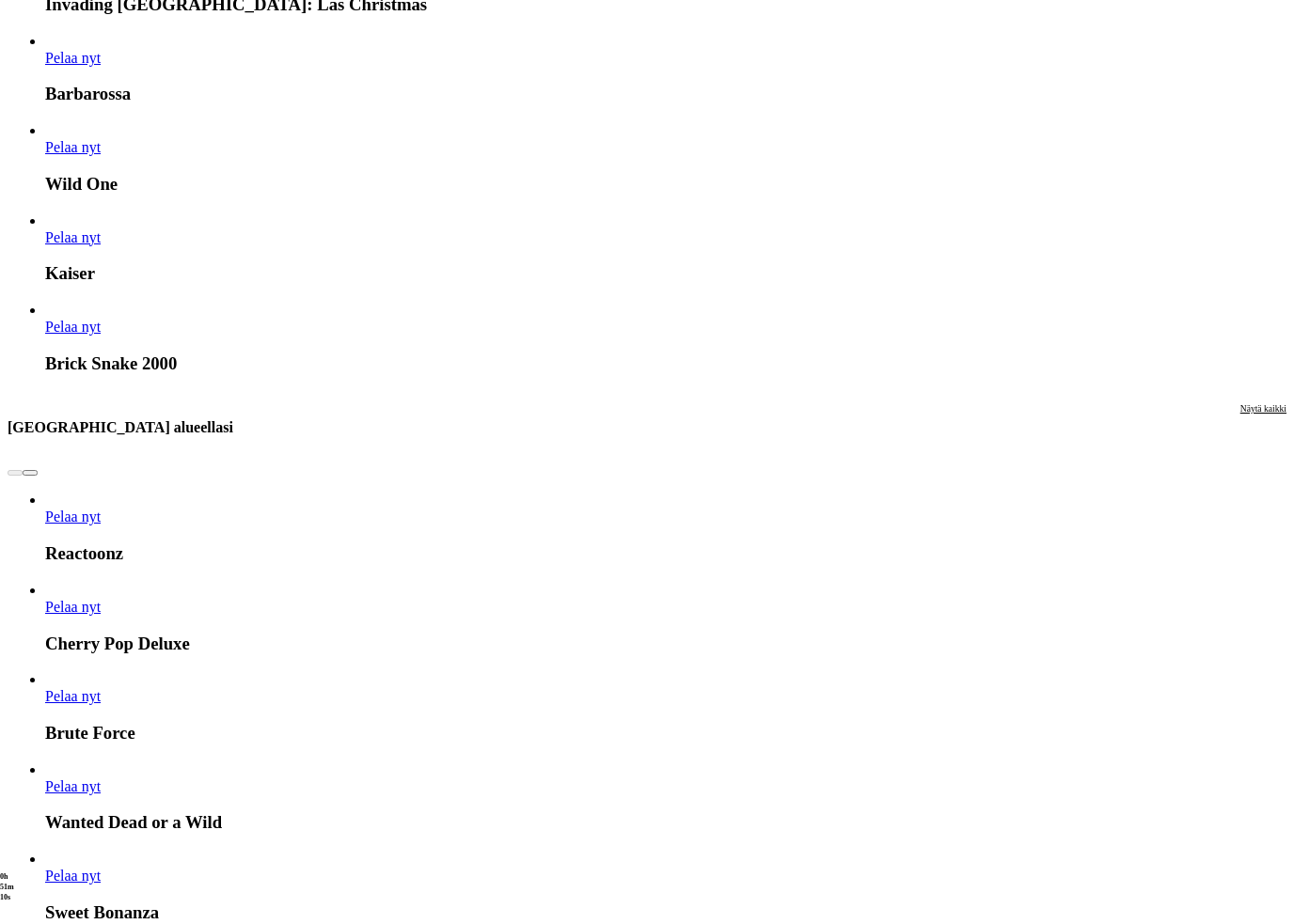click at bounding box center [45, 15680] 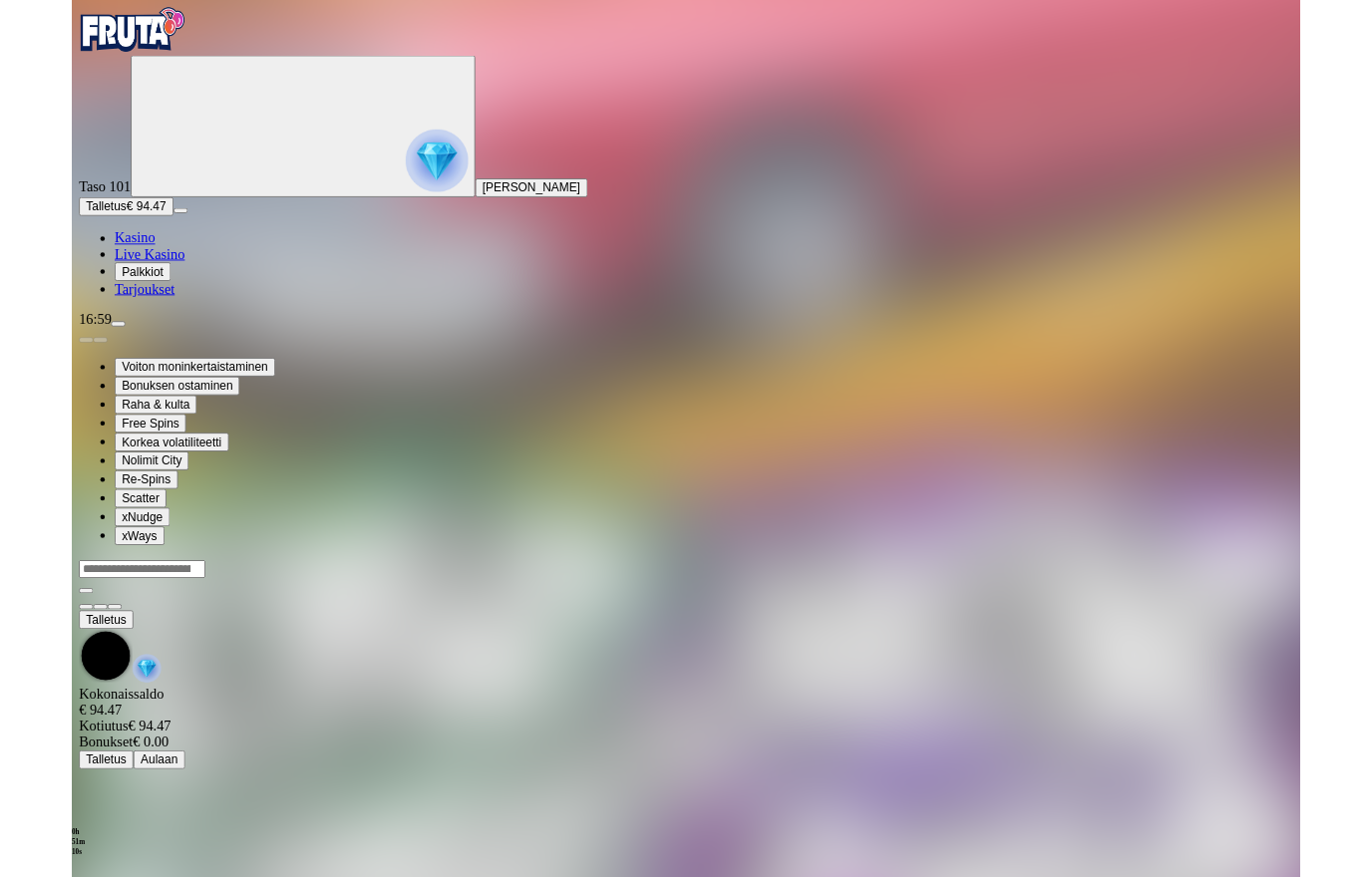 scroll, scrollTop: 0, scrollLeft: 0, axis: both 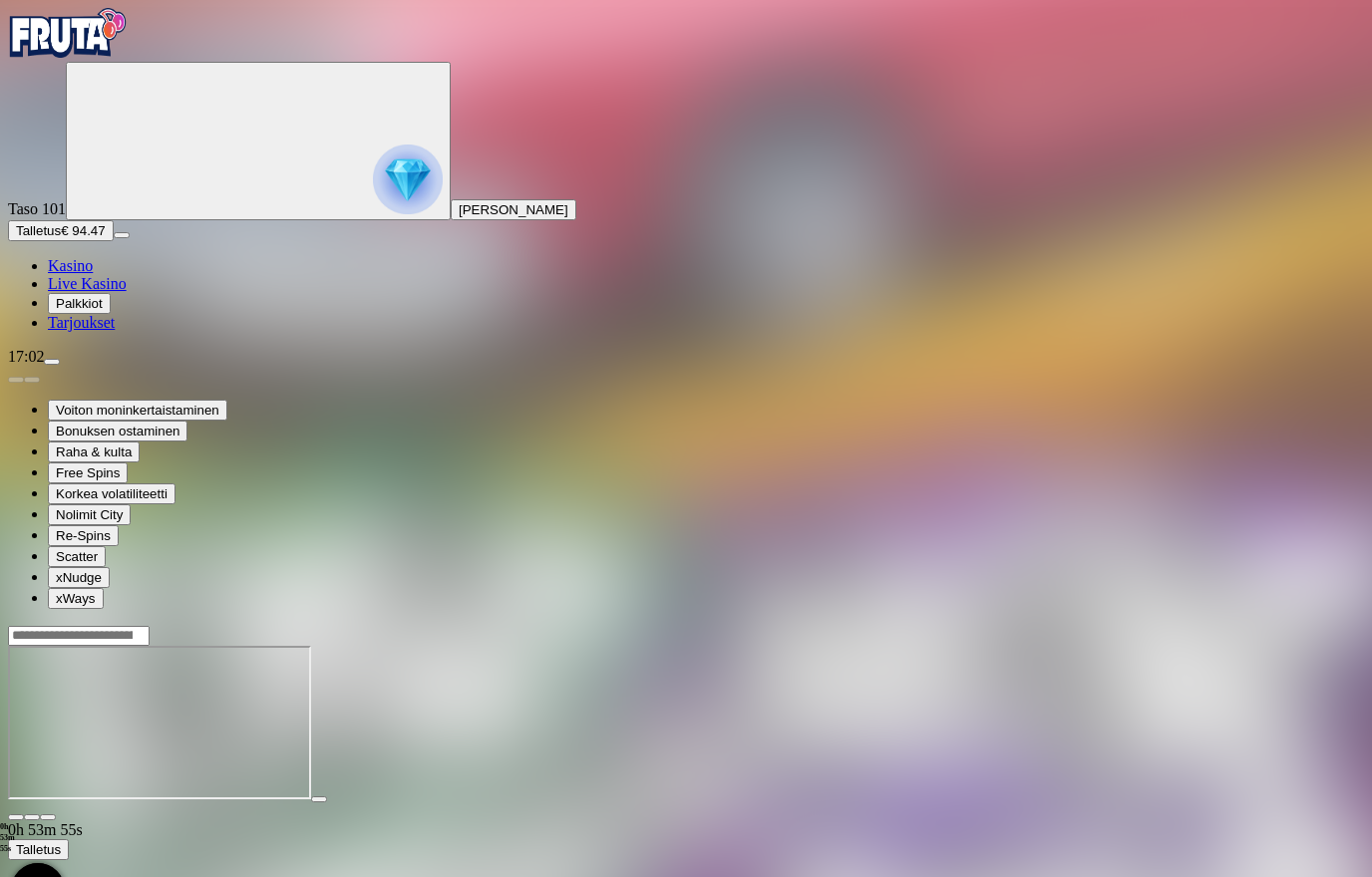 click at bounding box center [16, 817] 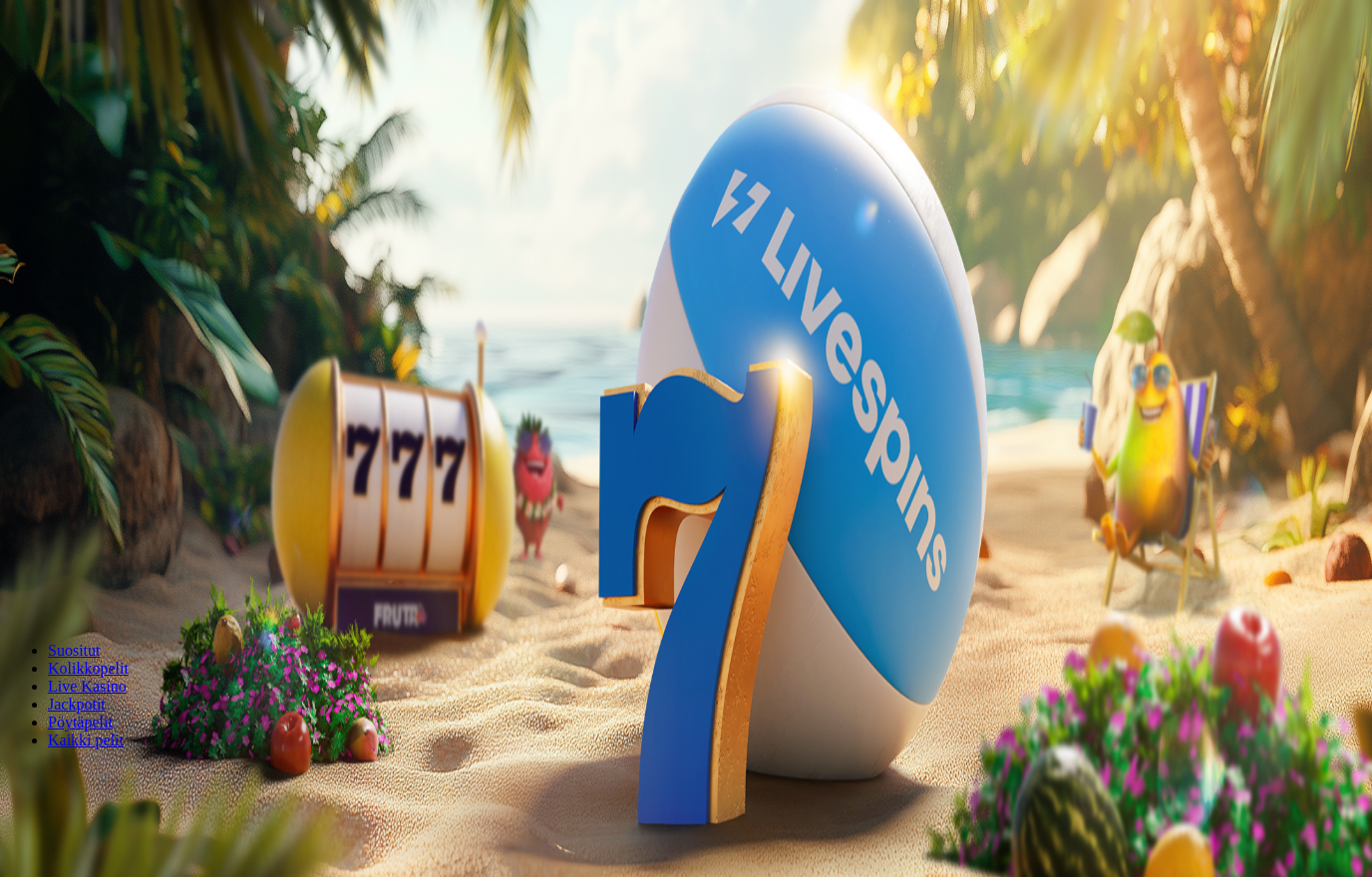scroll, scrollTop: 0, scrollLeft: 0, axis: both 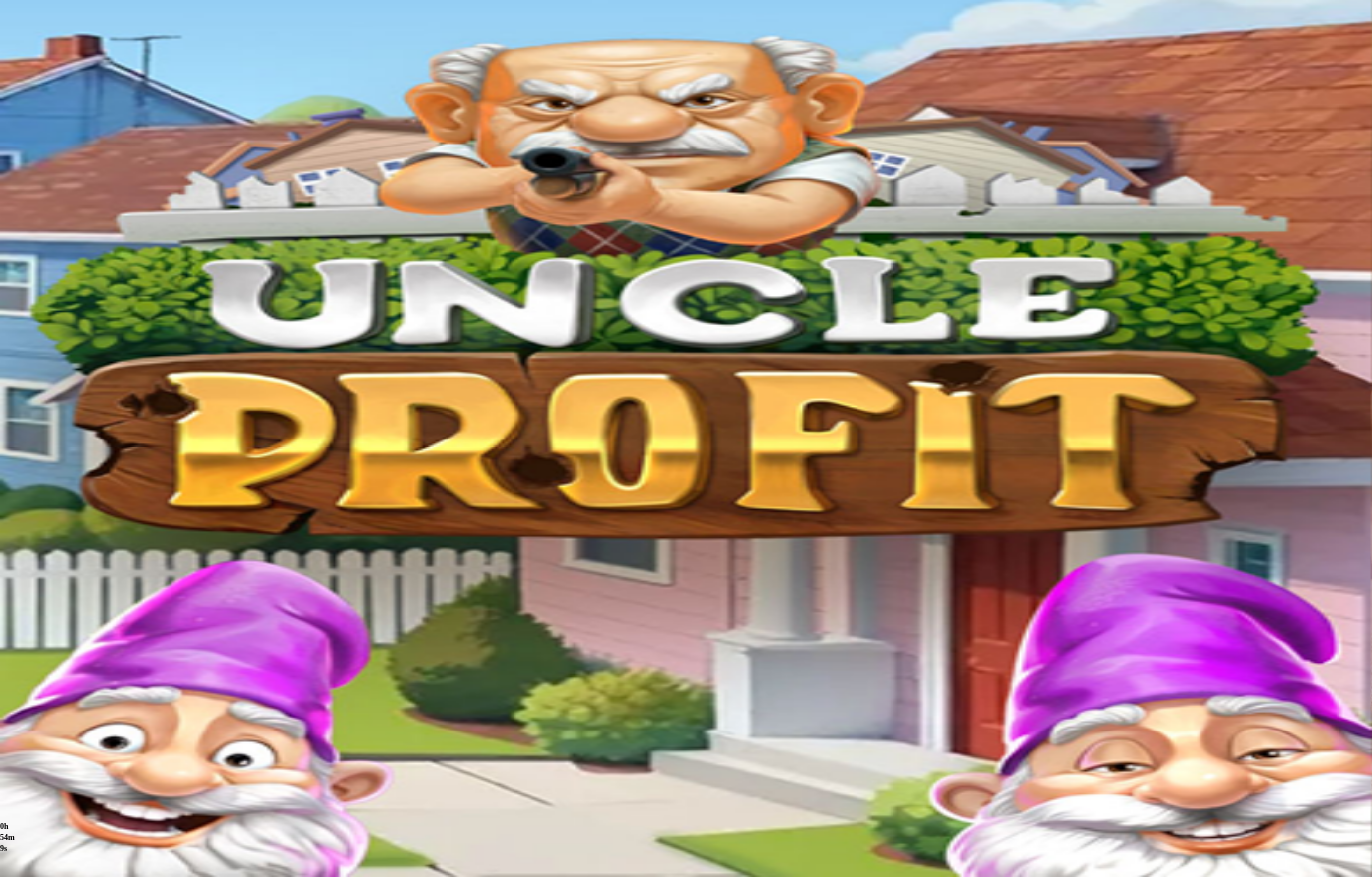 click at bounding box center (52, 362) 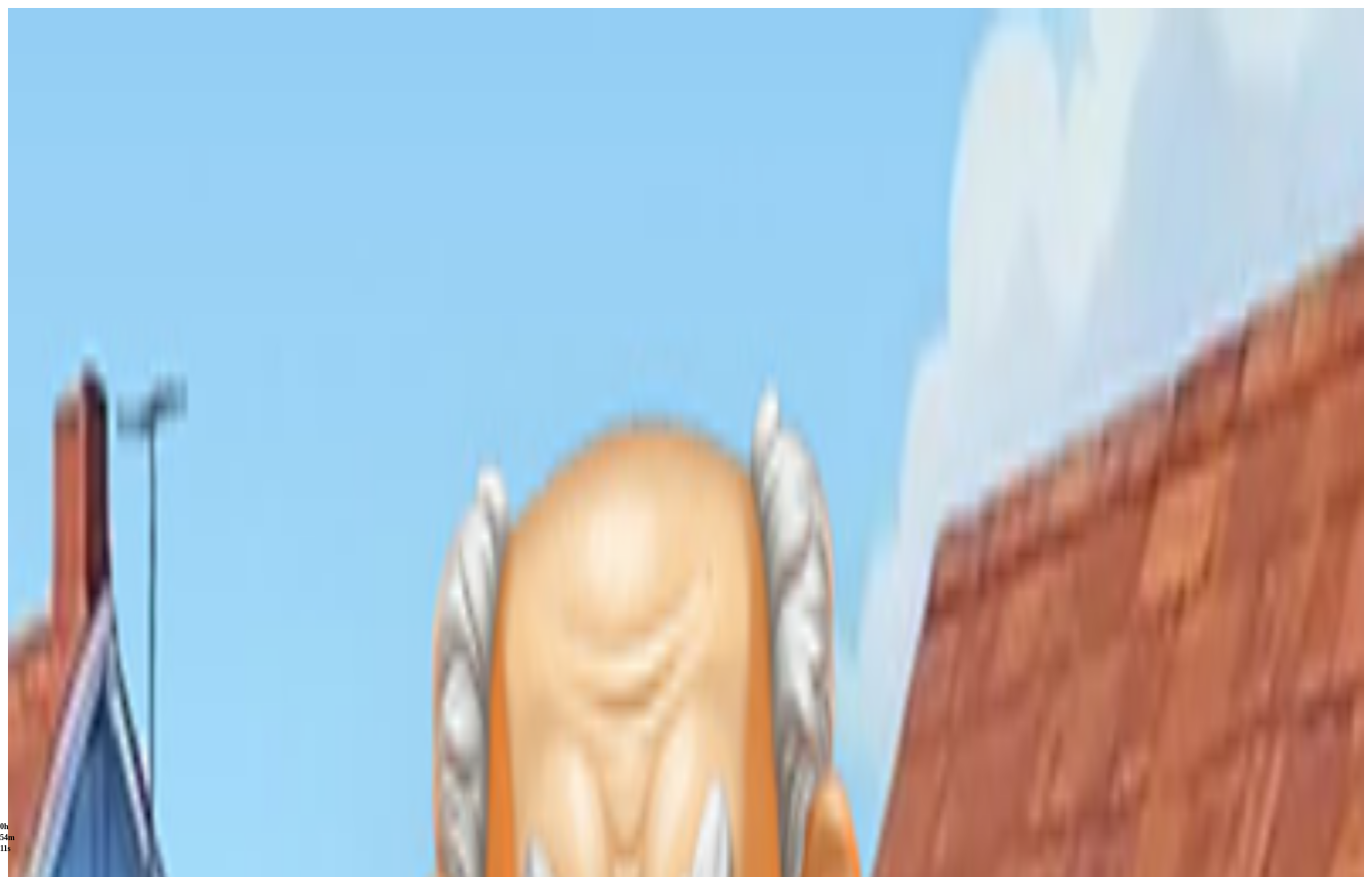 click on "Kotiutus" at bounding box center (40, 610) 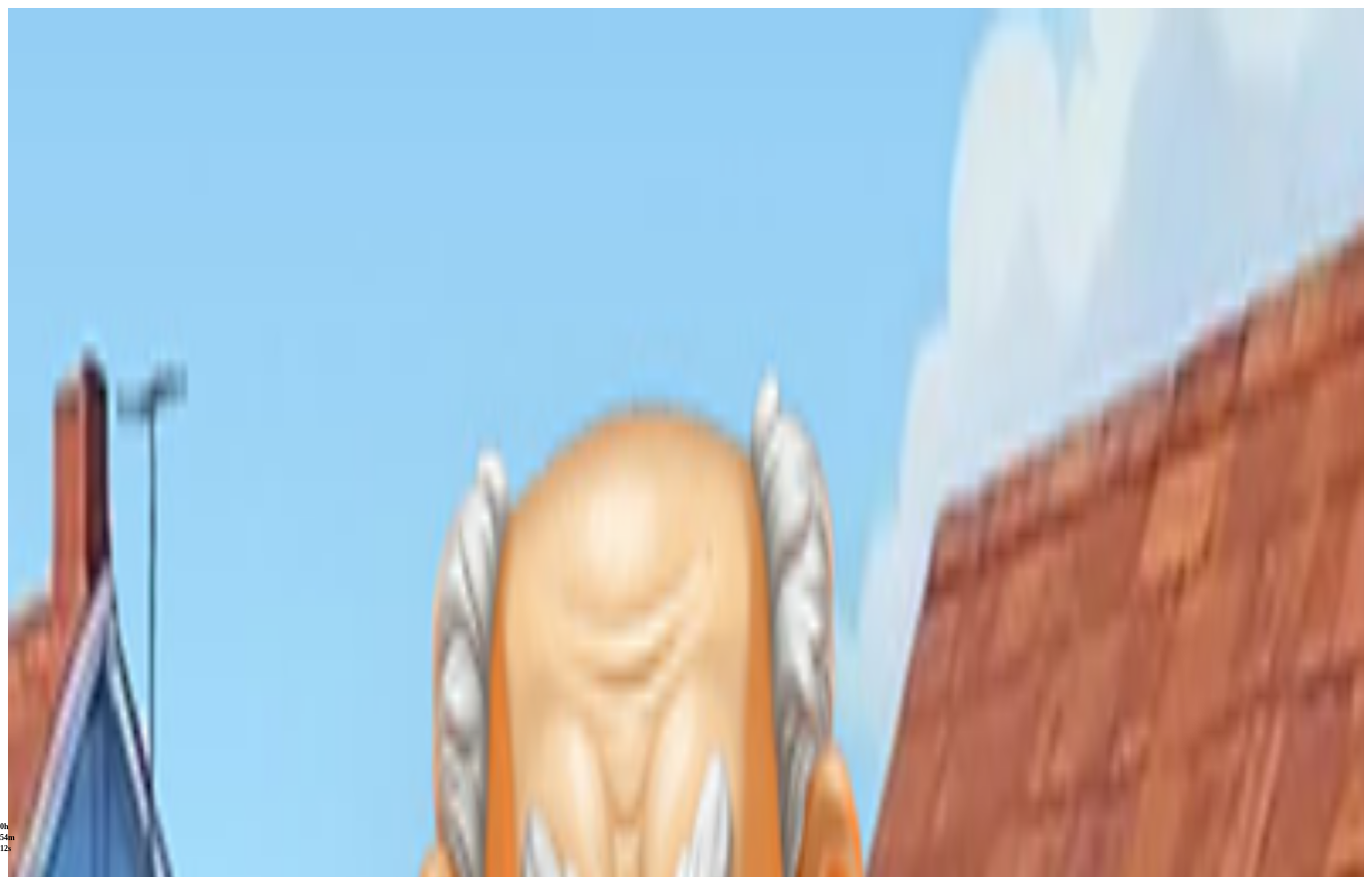 click at bounding box center [79, 479] 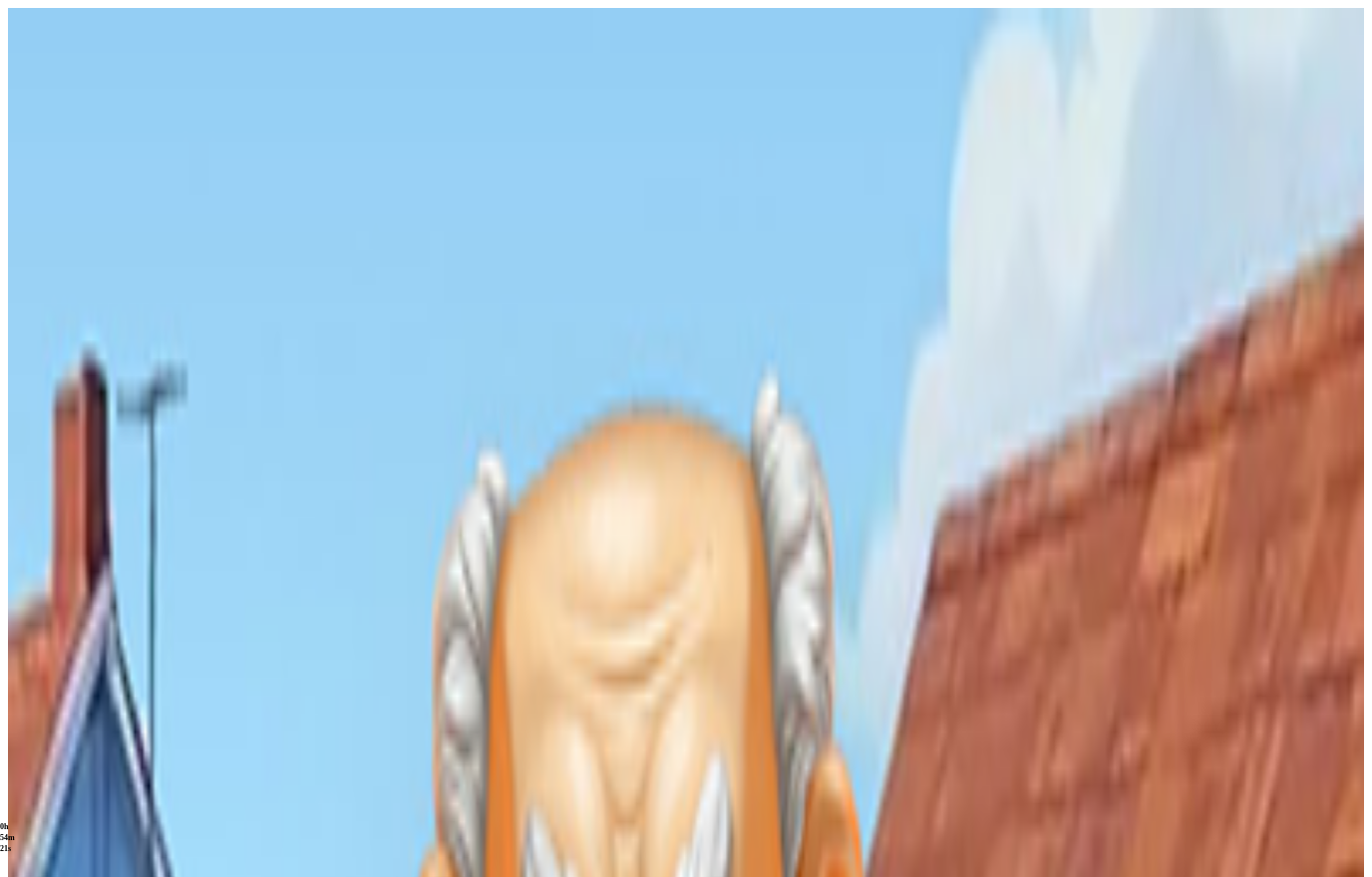 type on "**" 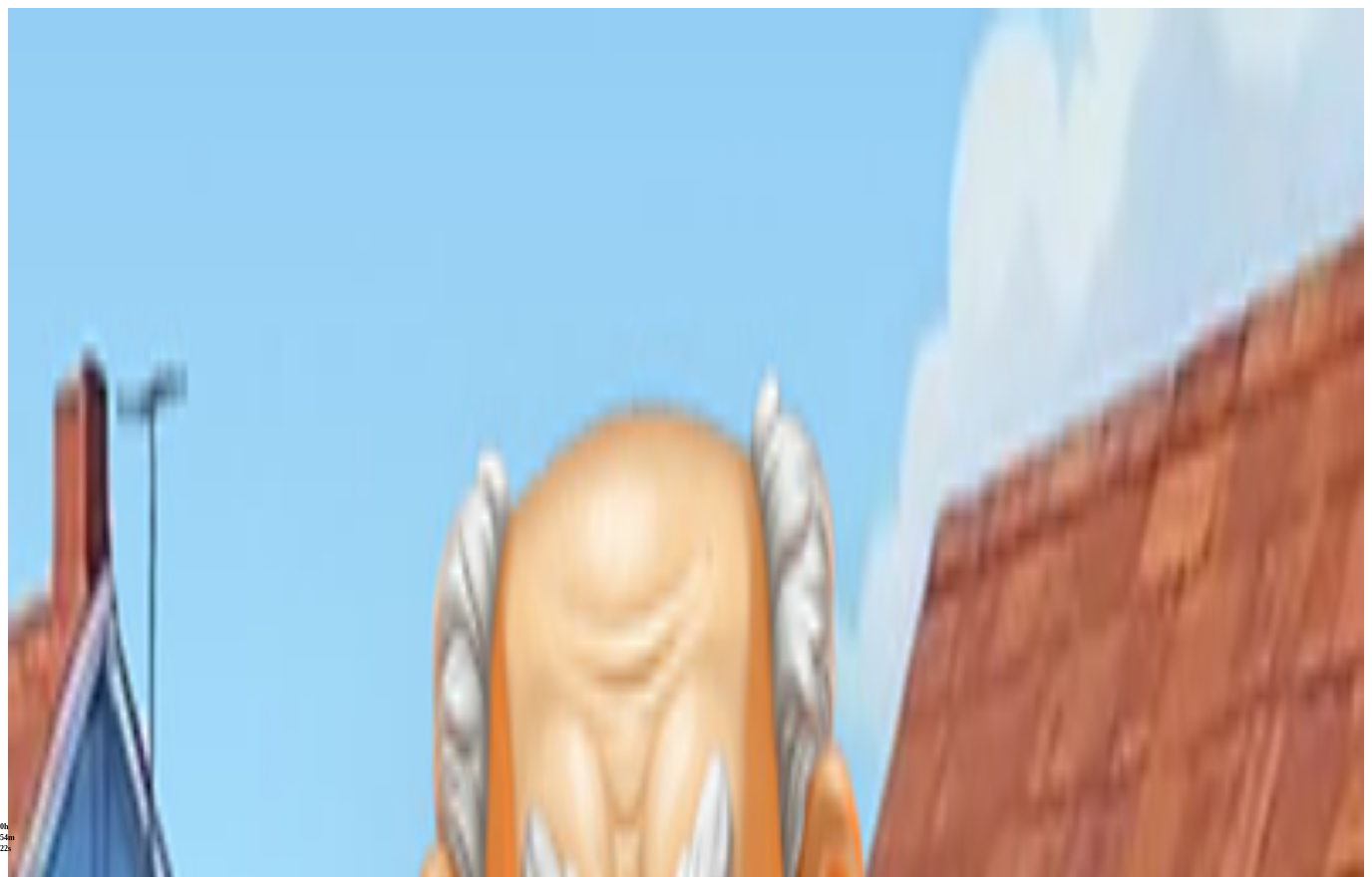 type 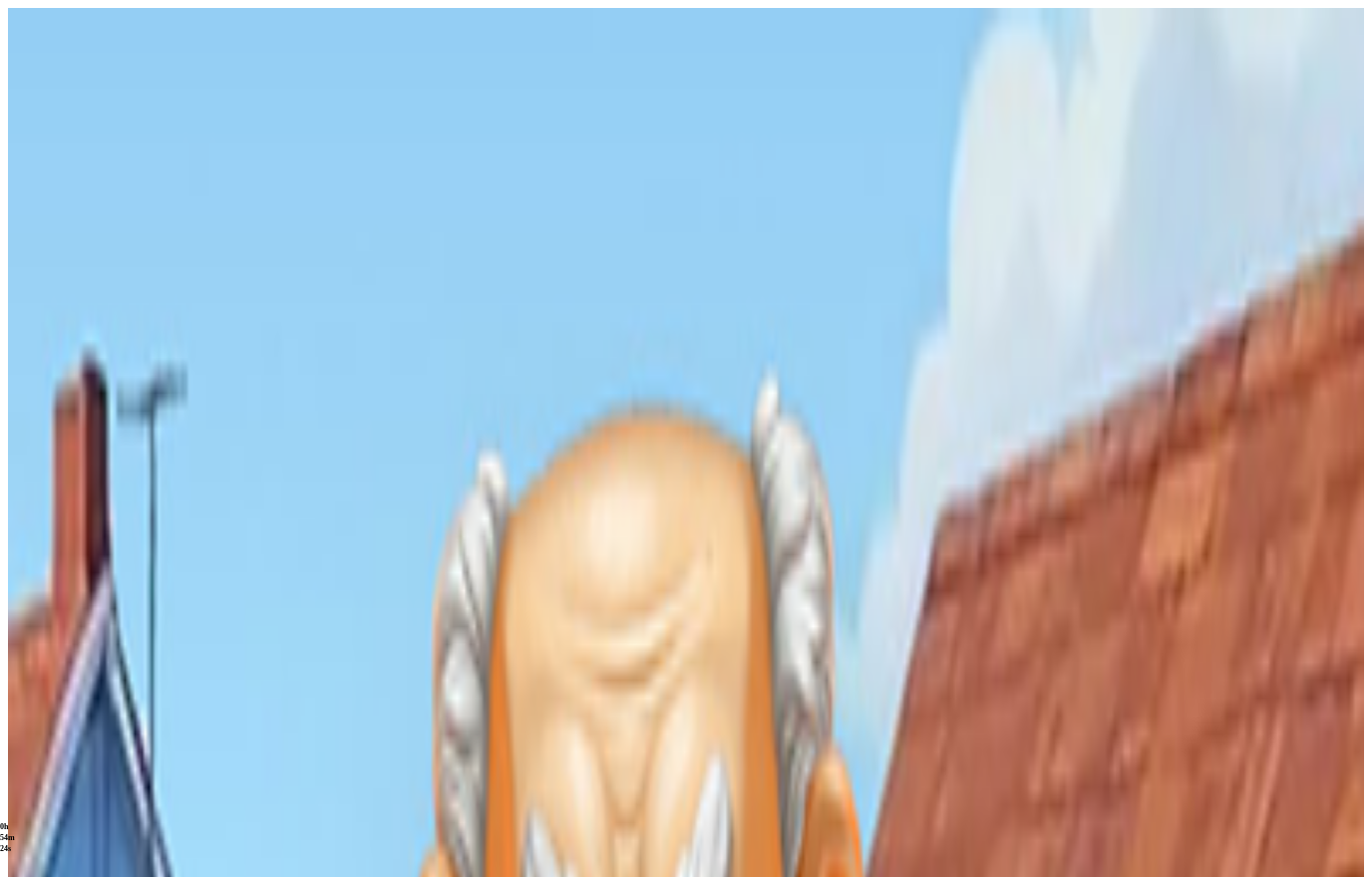 click at bounding box center (16, 464) 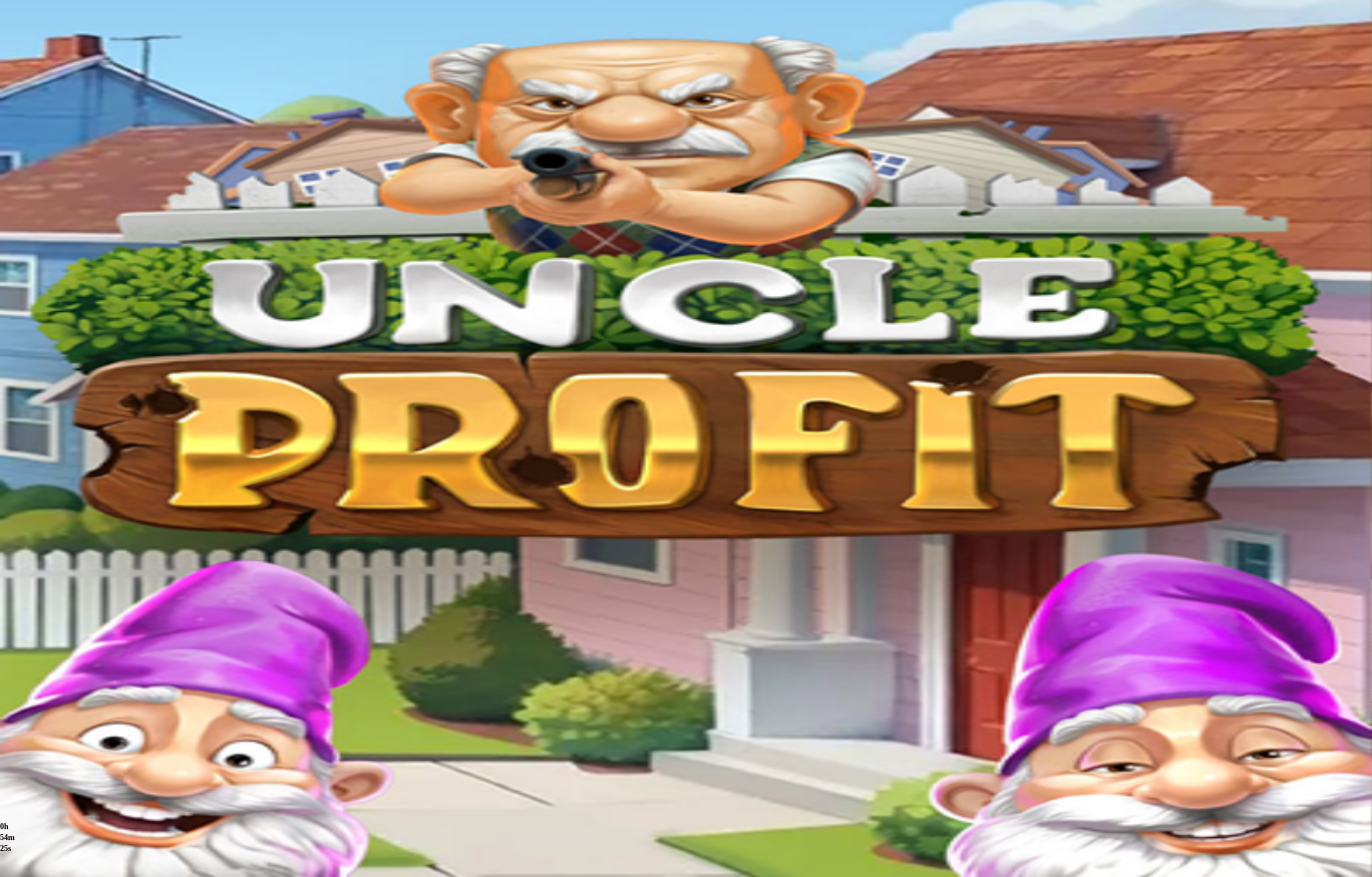 click at bounding box center [52, 362] 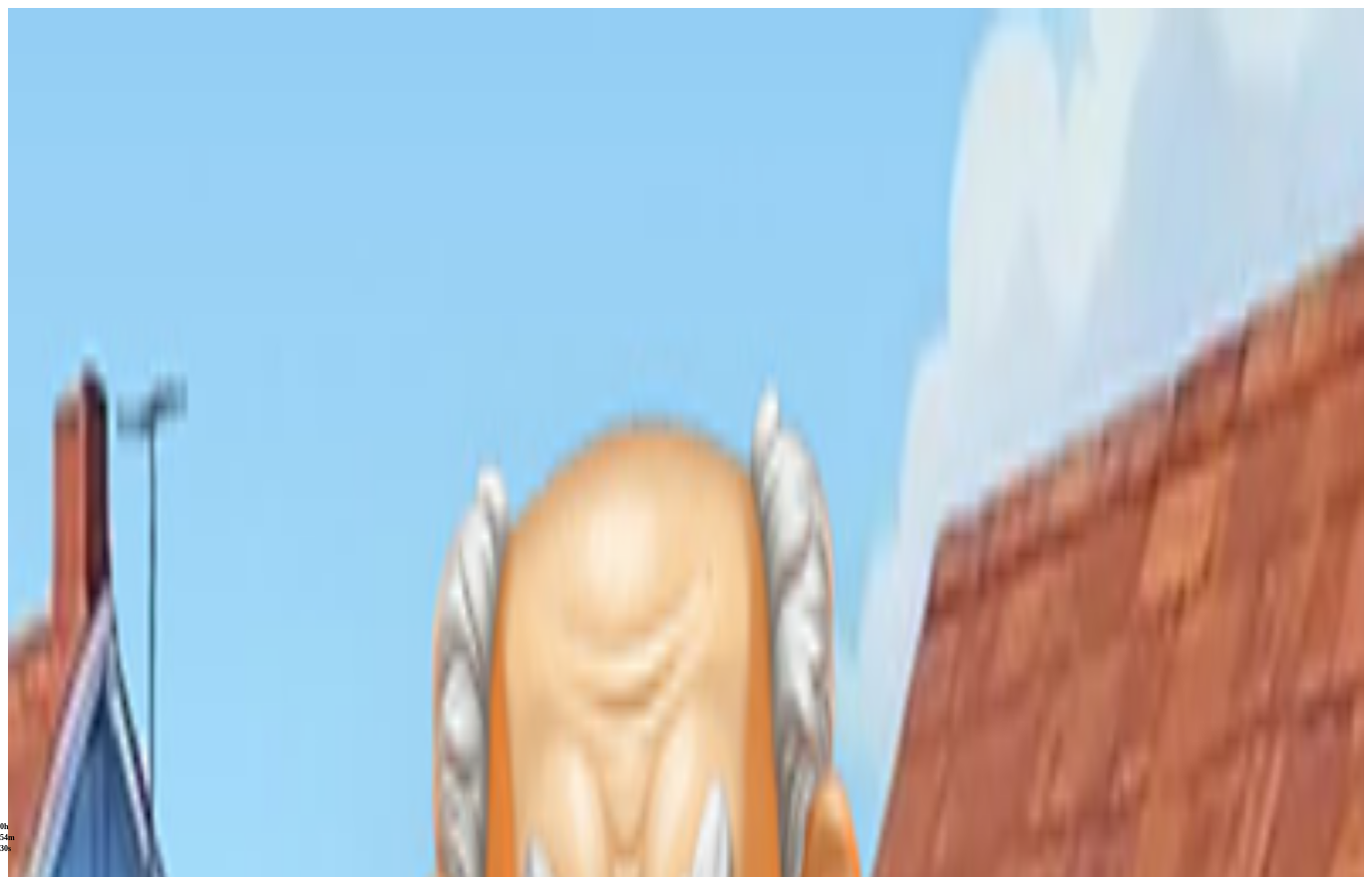 click at bounding box center [16, 418] 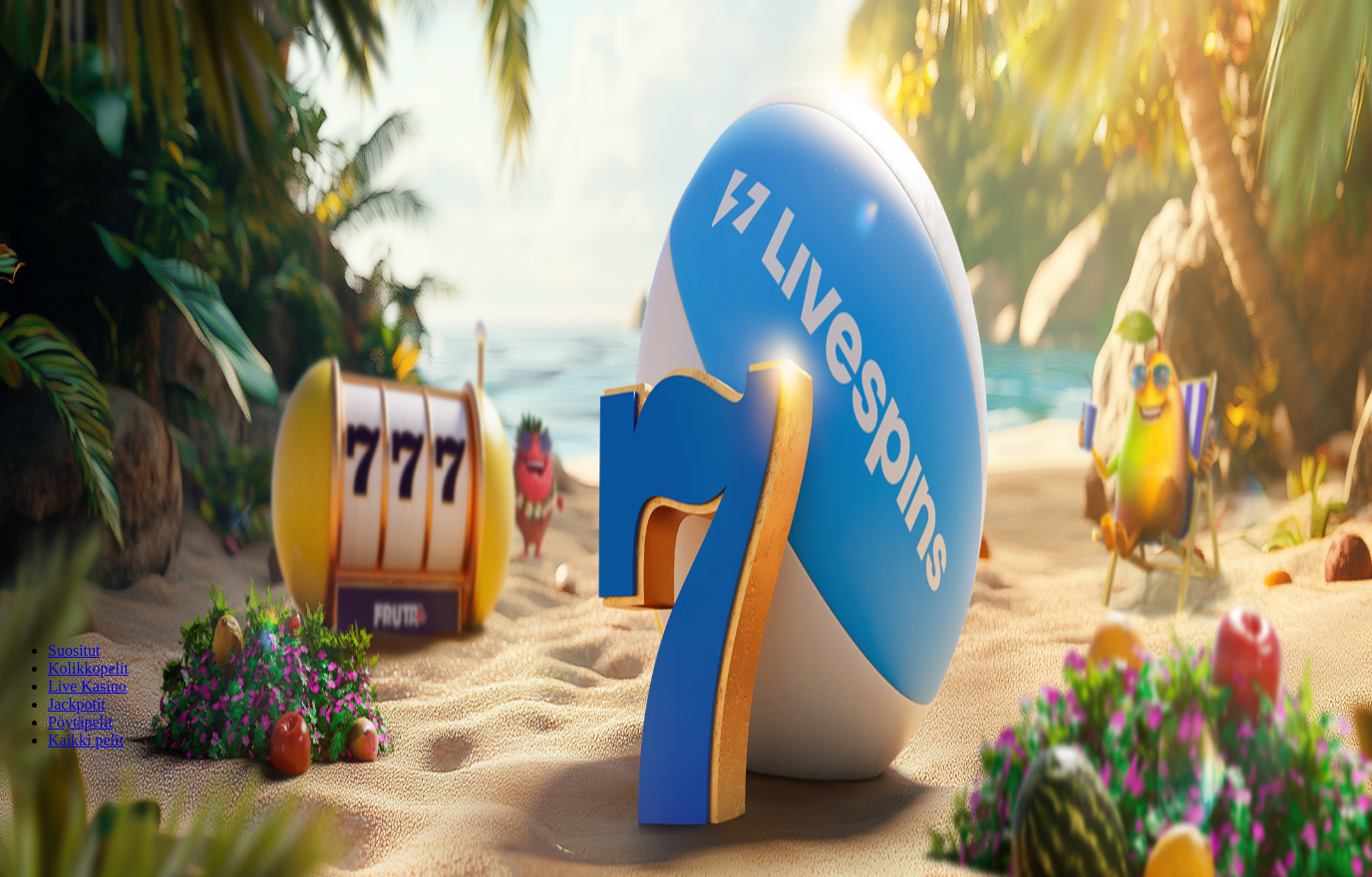 scroll, scrollTop: 0, scrollLeft: 0, axis: both 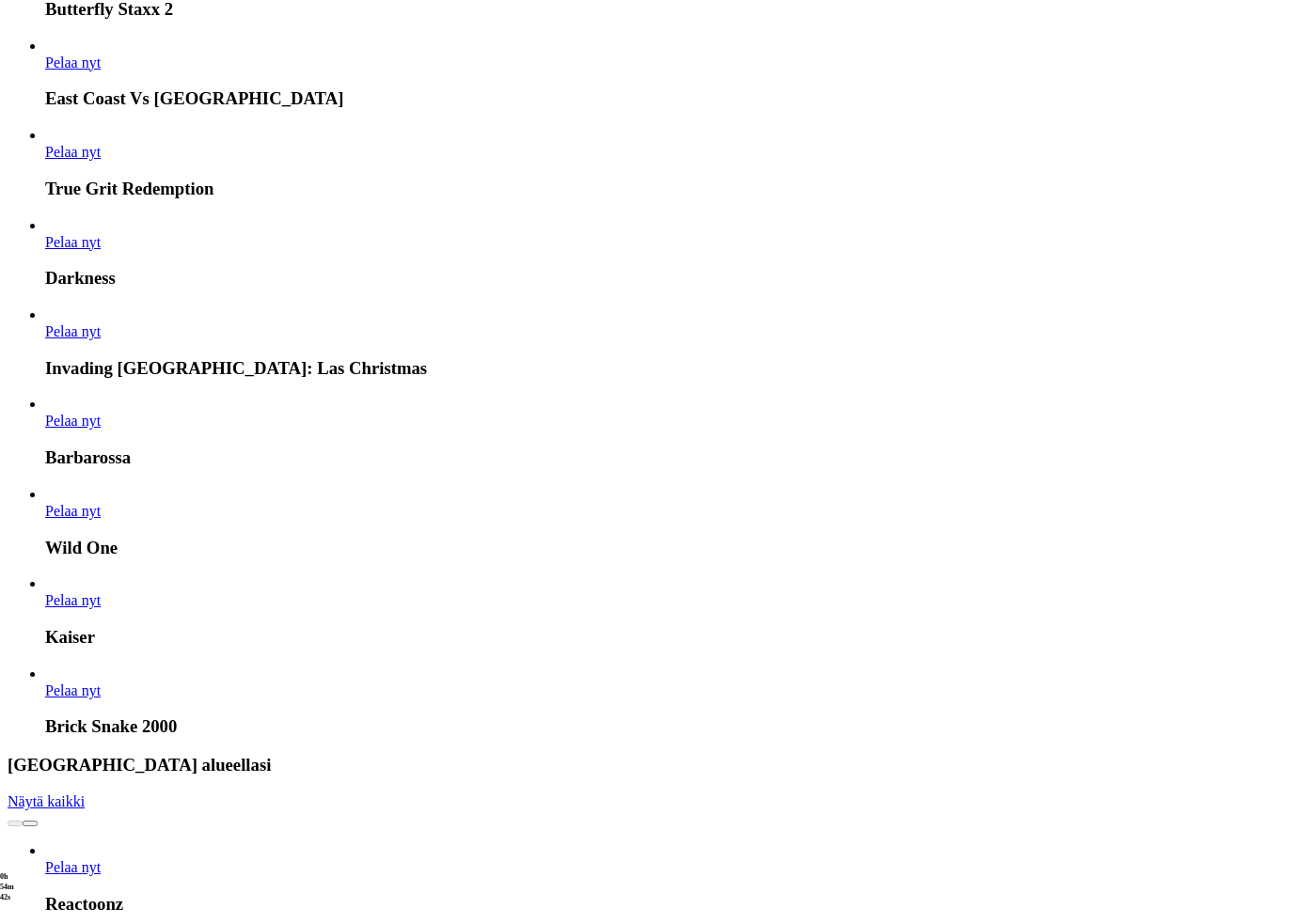click at bounding box center [45, 3429] 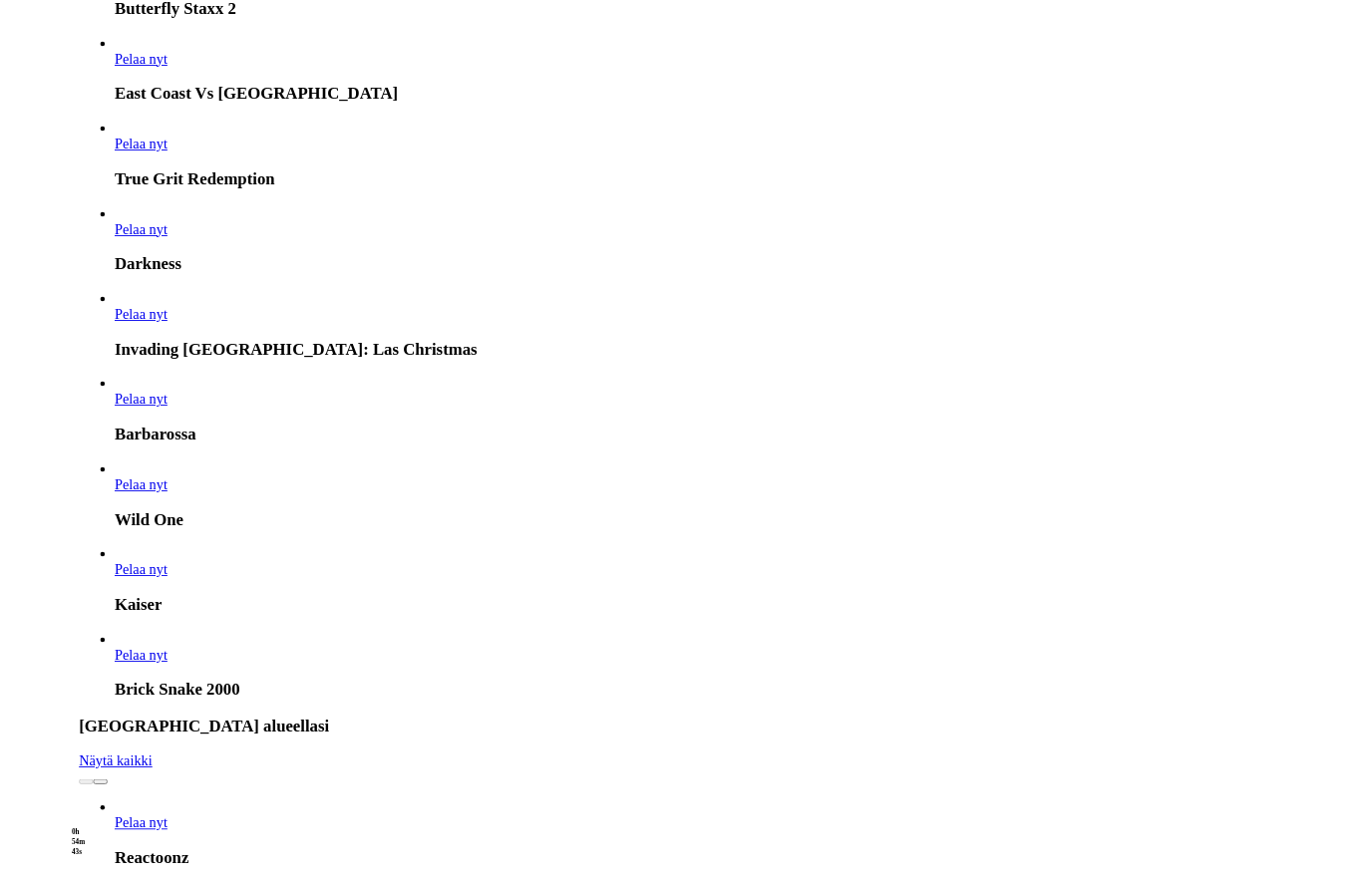 scroll, scrollTop: 0, scrollLeft: 0, axis: both 